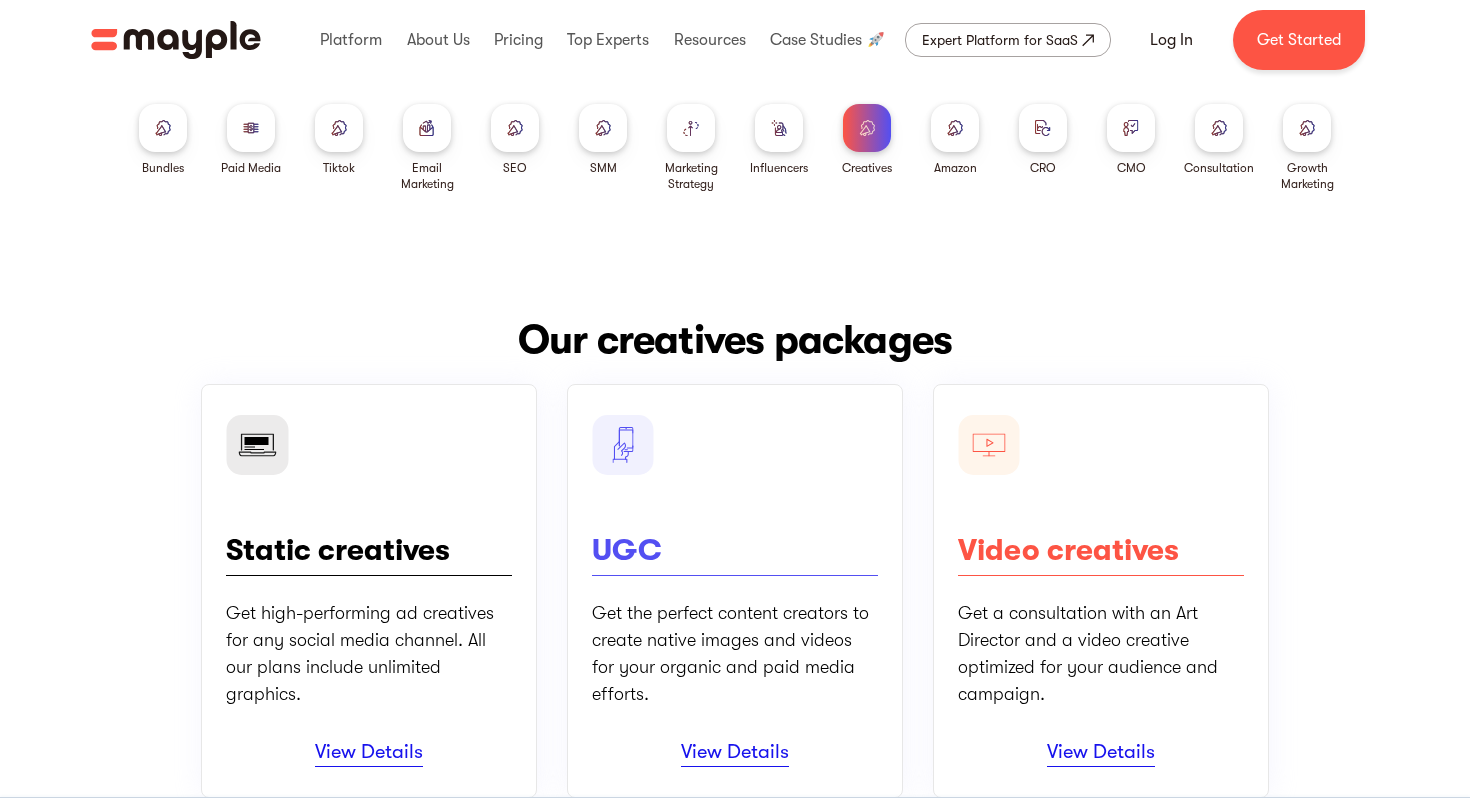 scroll, scrollTop: 0, scrollLeft: 0, axis: both 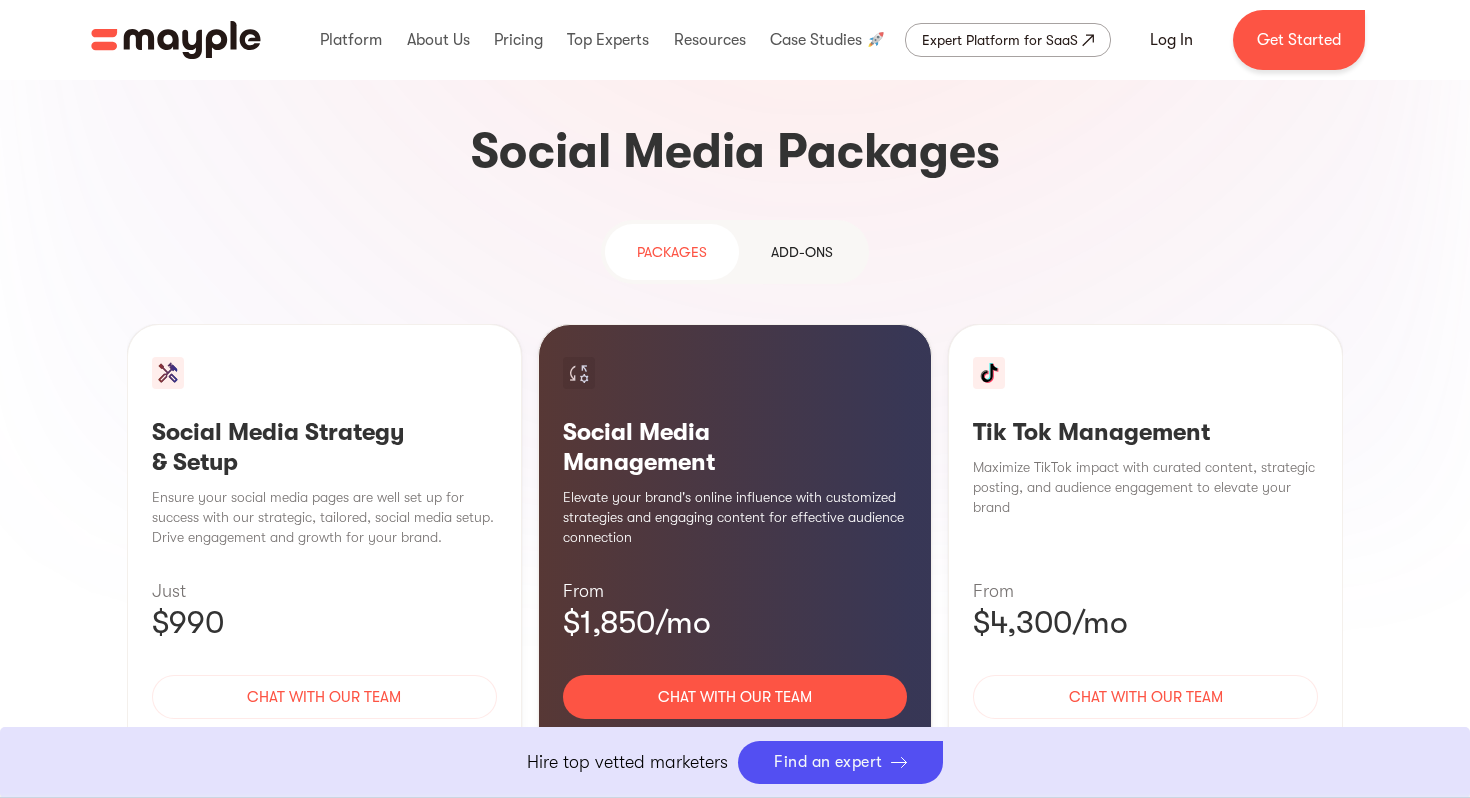 click on "Learn More" at bounding box center [1145, 756] 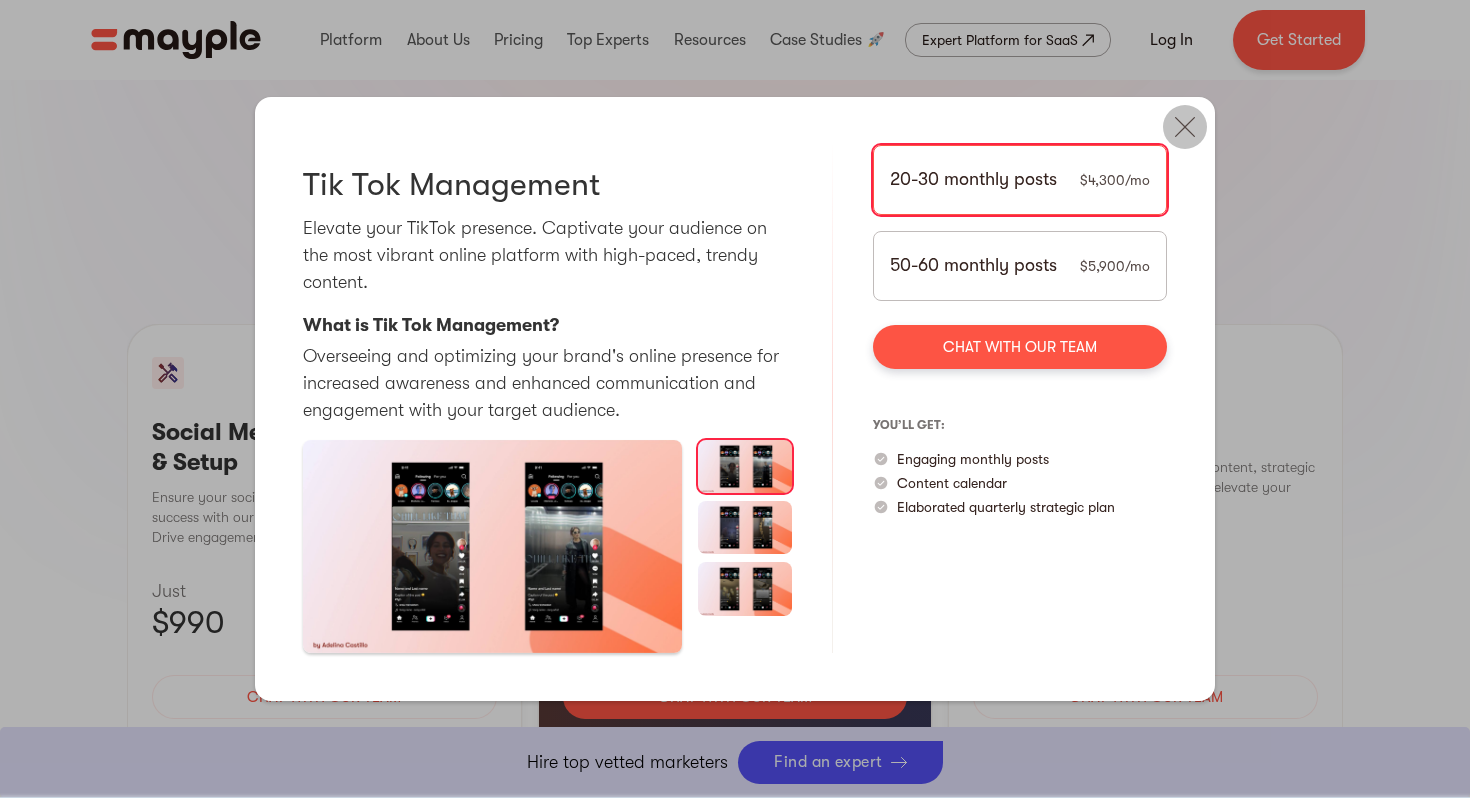 click at bounding box center [1185, 127] 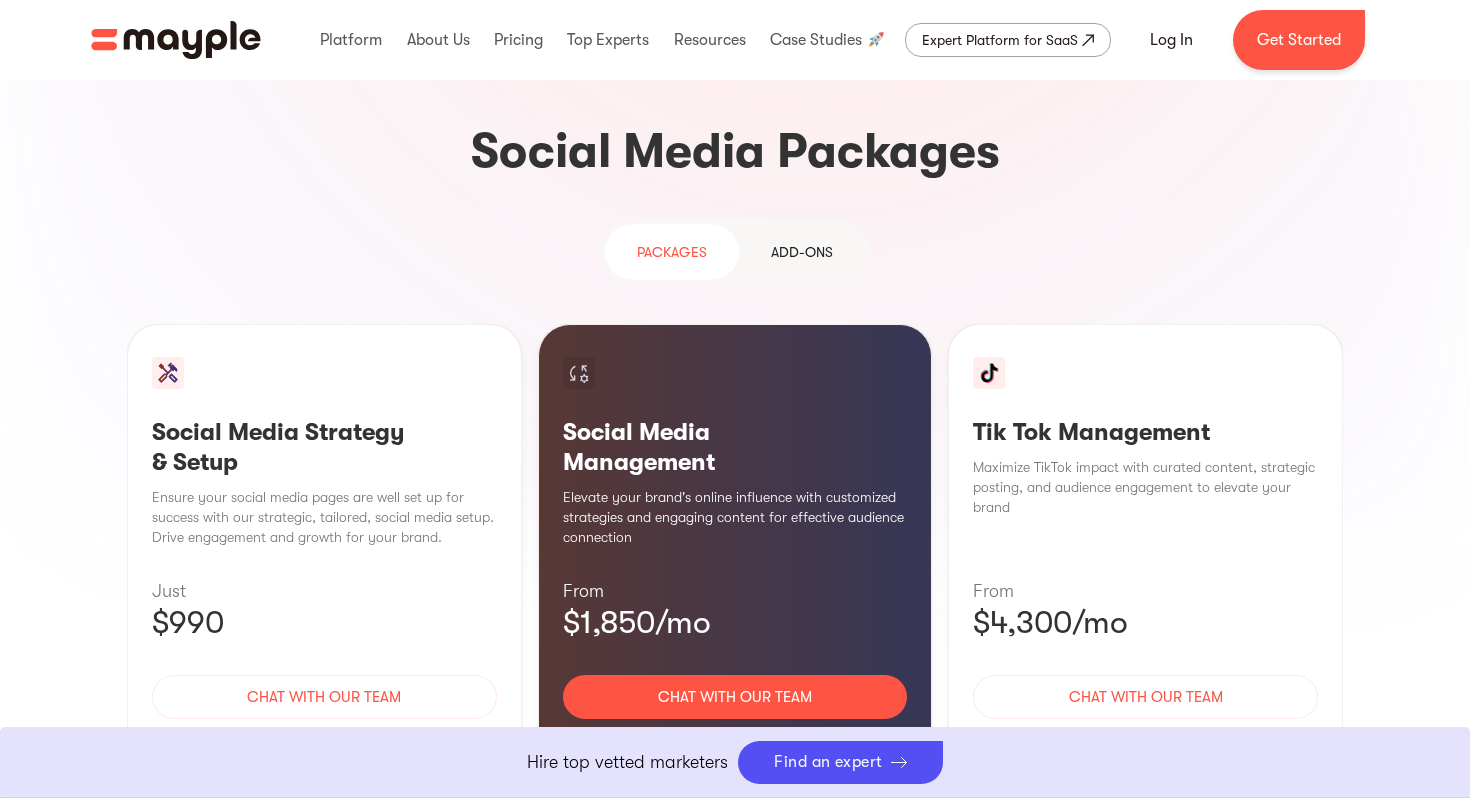 click on "Add-ons" at bounding box center (802, 252) 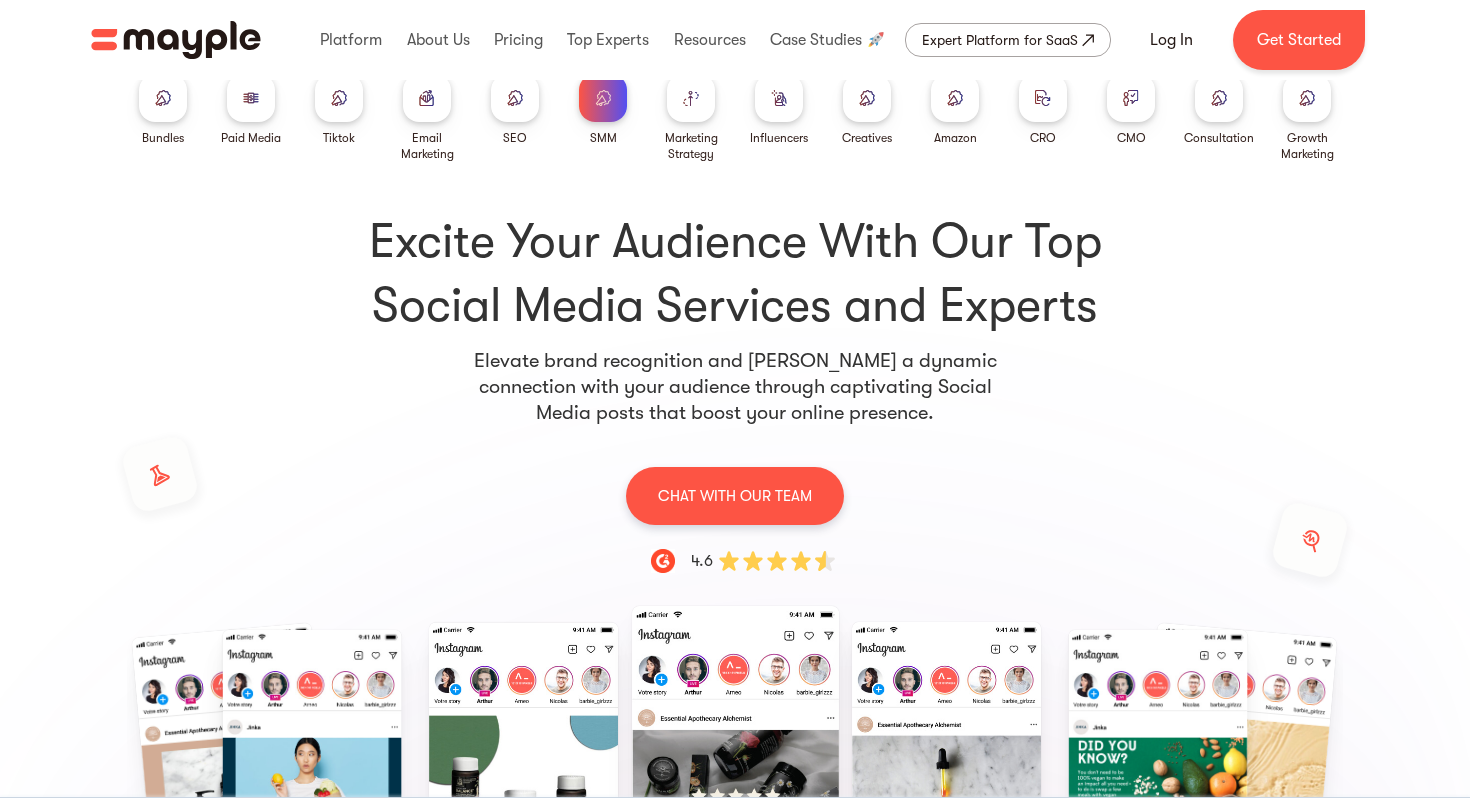 scroll, scrollTop: 0, scrollLeft: 0, axis: both 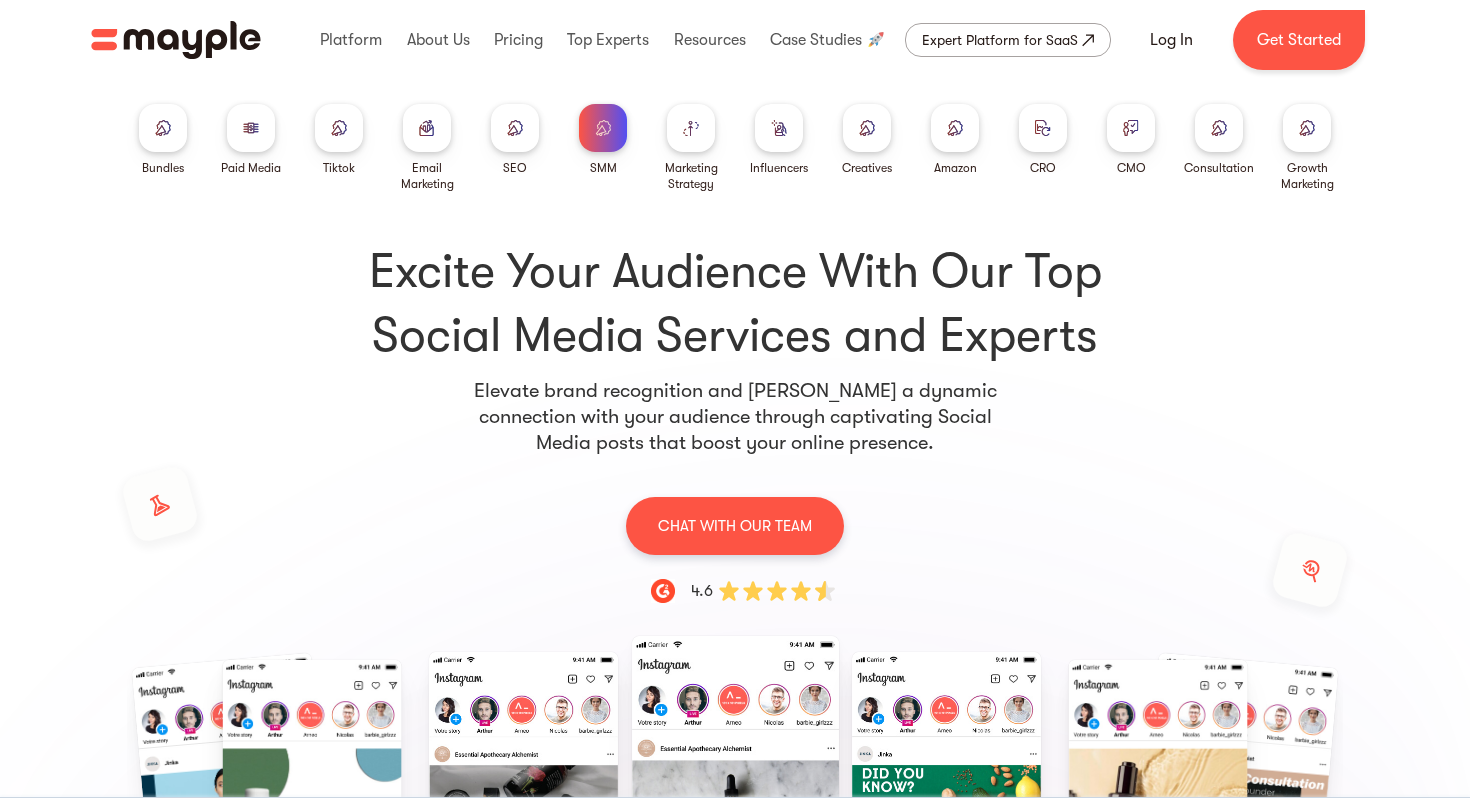 click at bounding box center (339, 128) 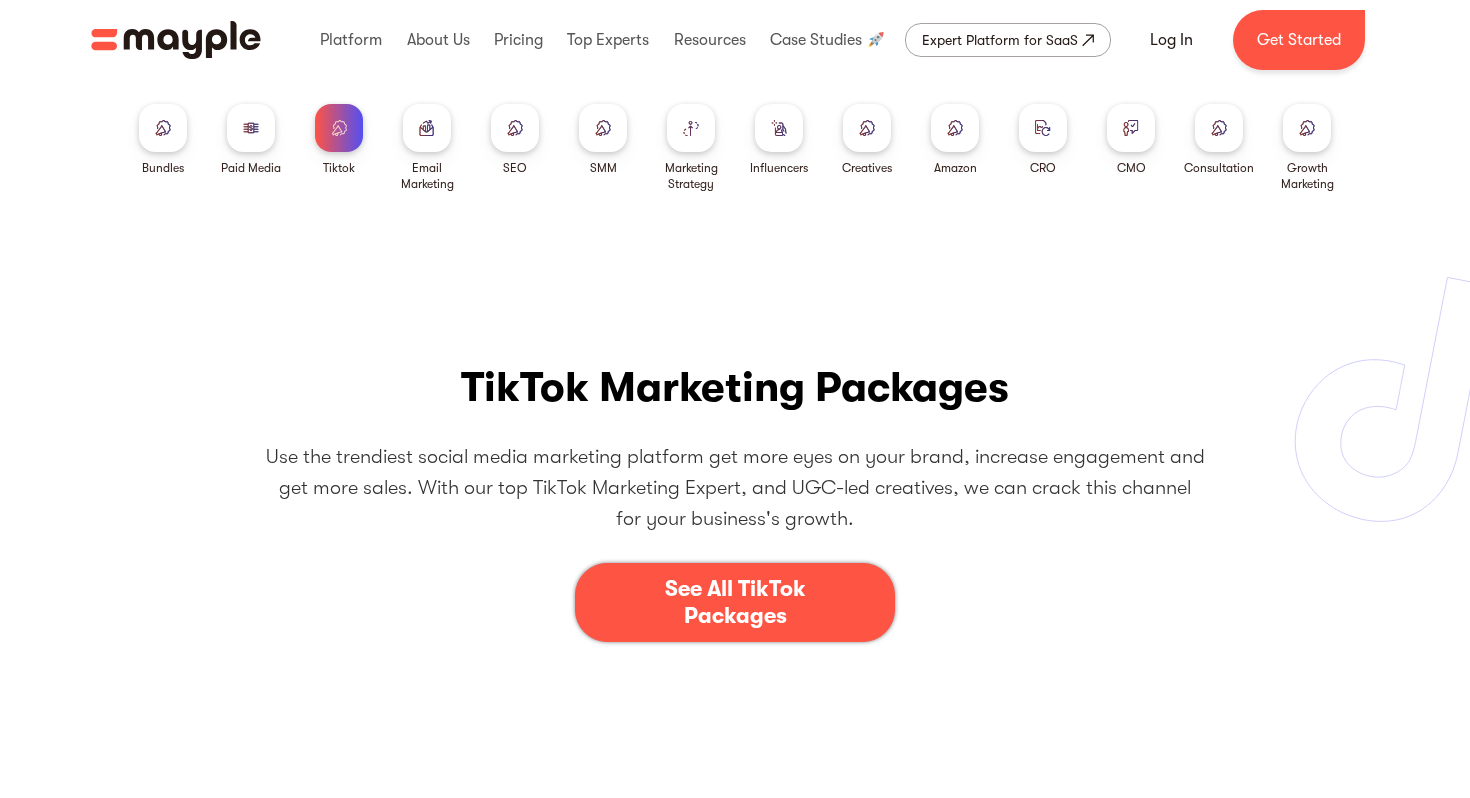 scroll, scrollTop: 0, scrollLeft: 0, axis: both 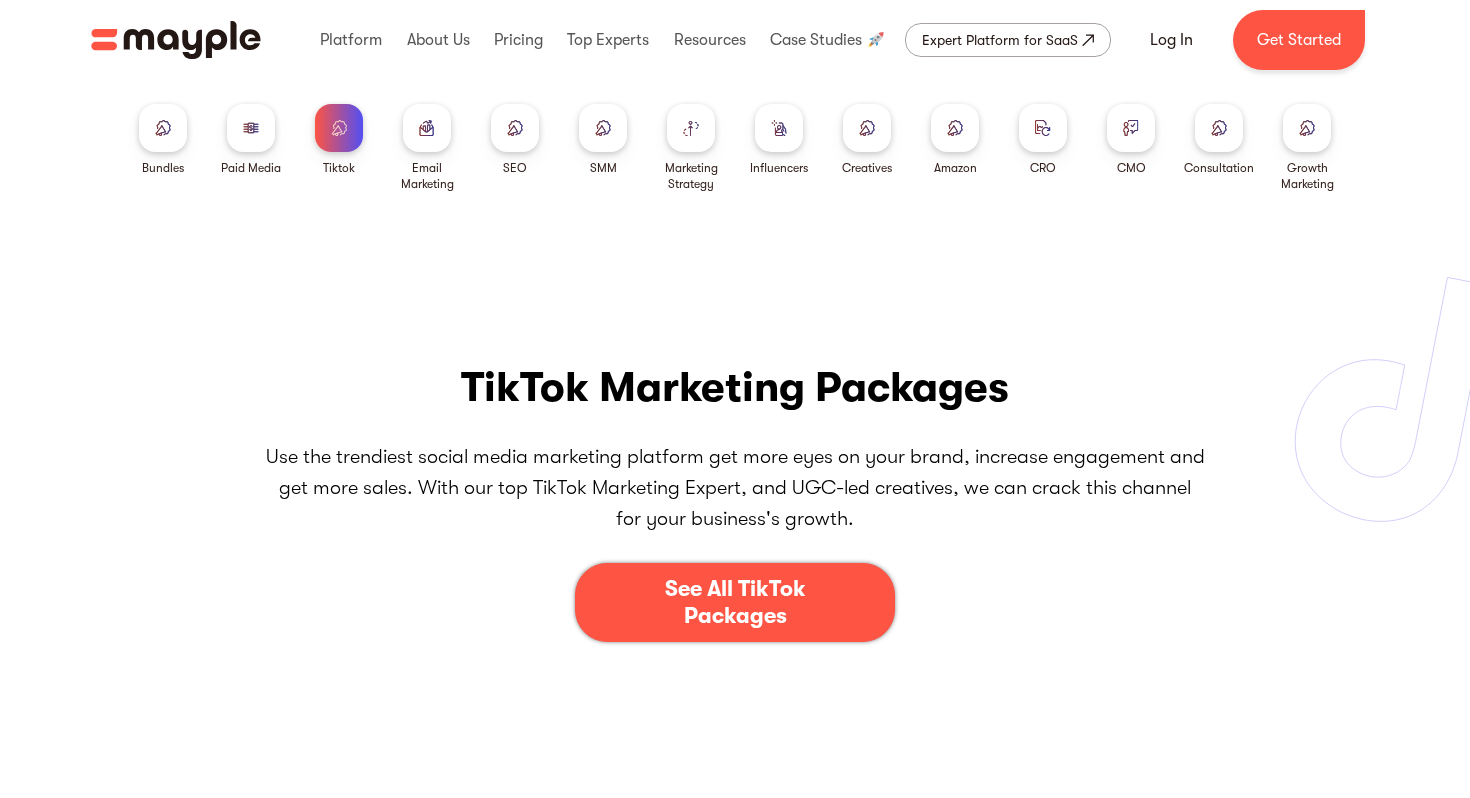 click on "See All TikTok Packages" at bounding box center (735, 602) 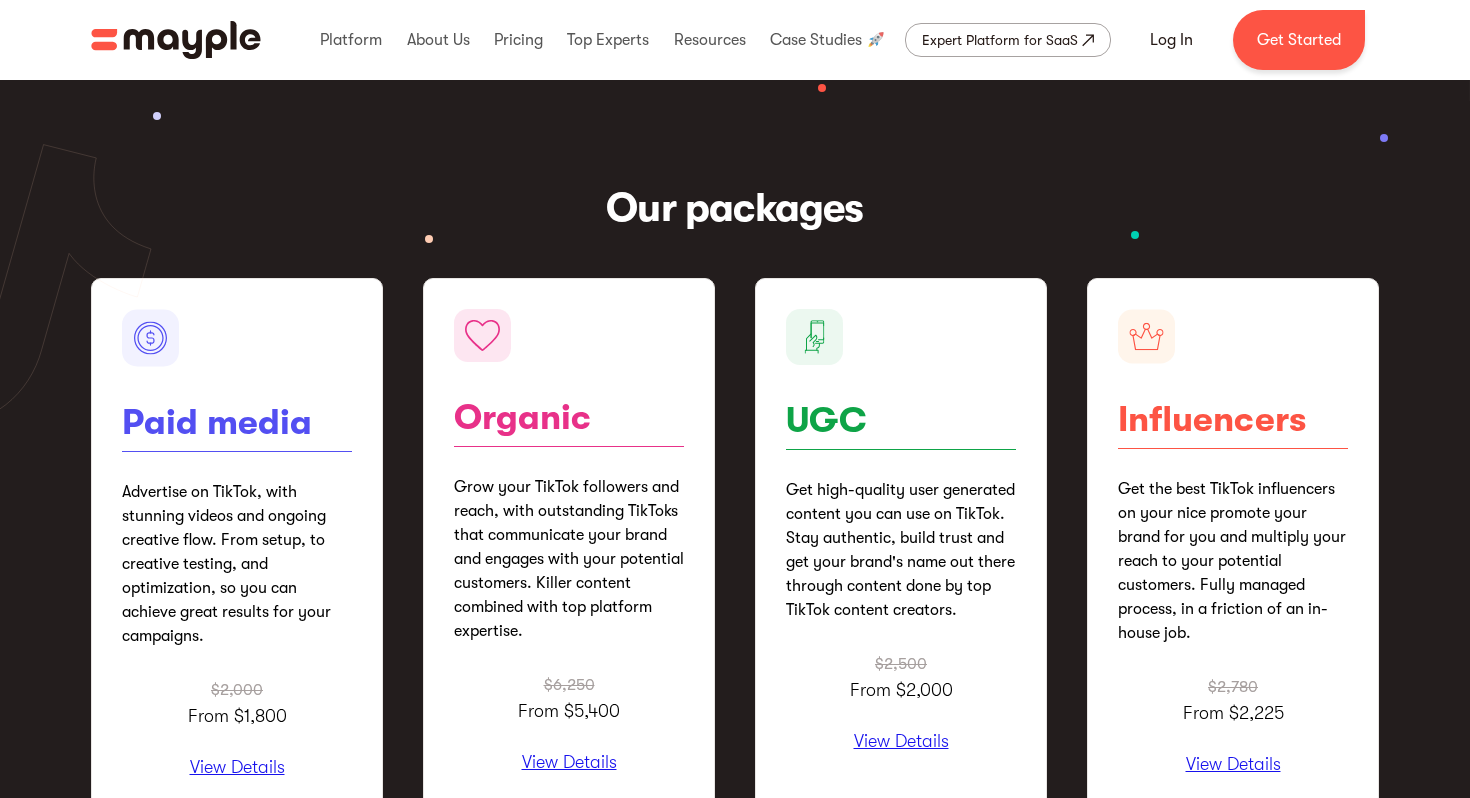 scroll, scrollTop: 2296, scrollLeft: 0, axis: vertical 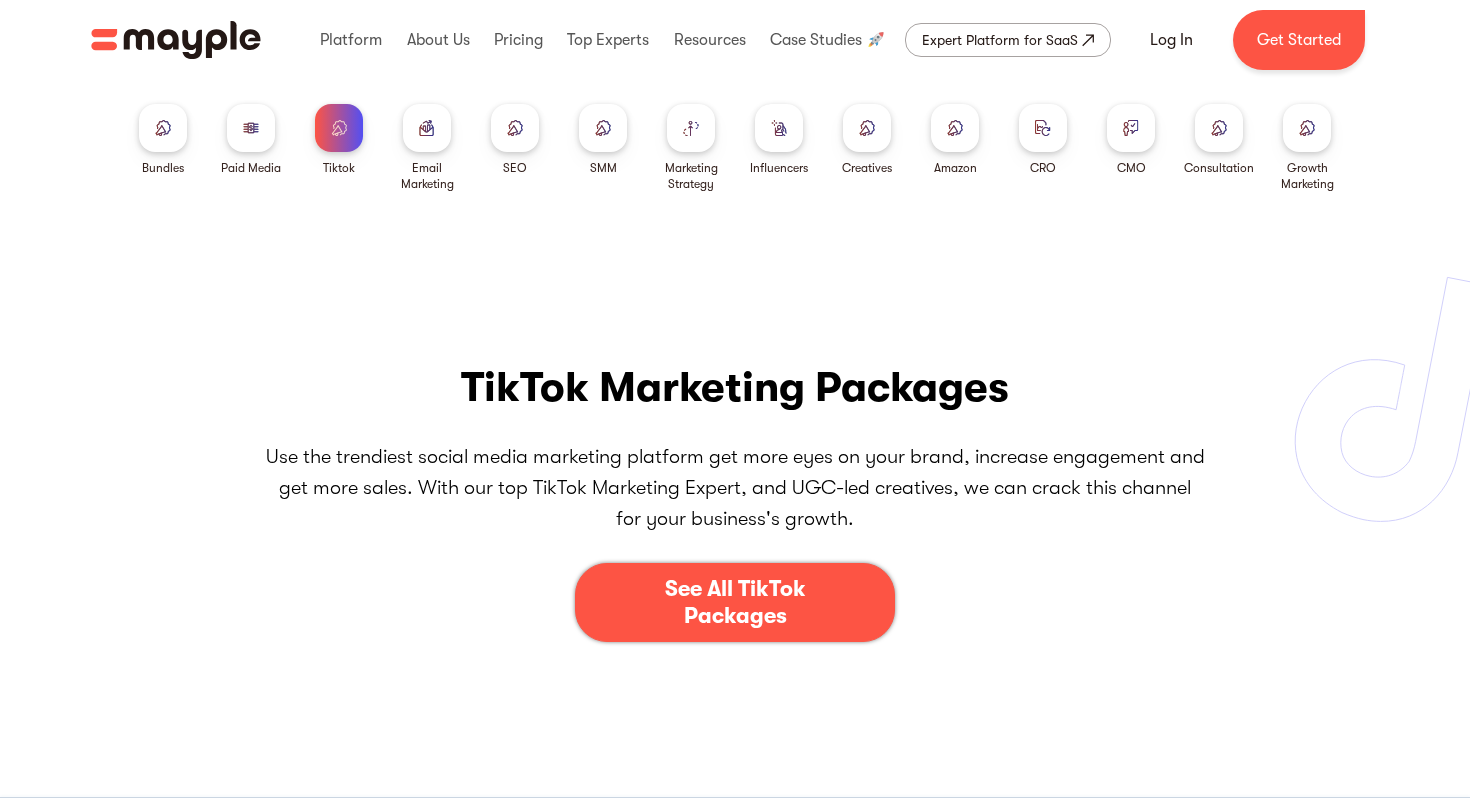 click at bounding box center [515, 128] 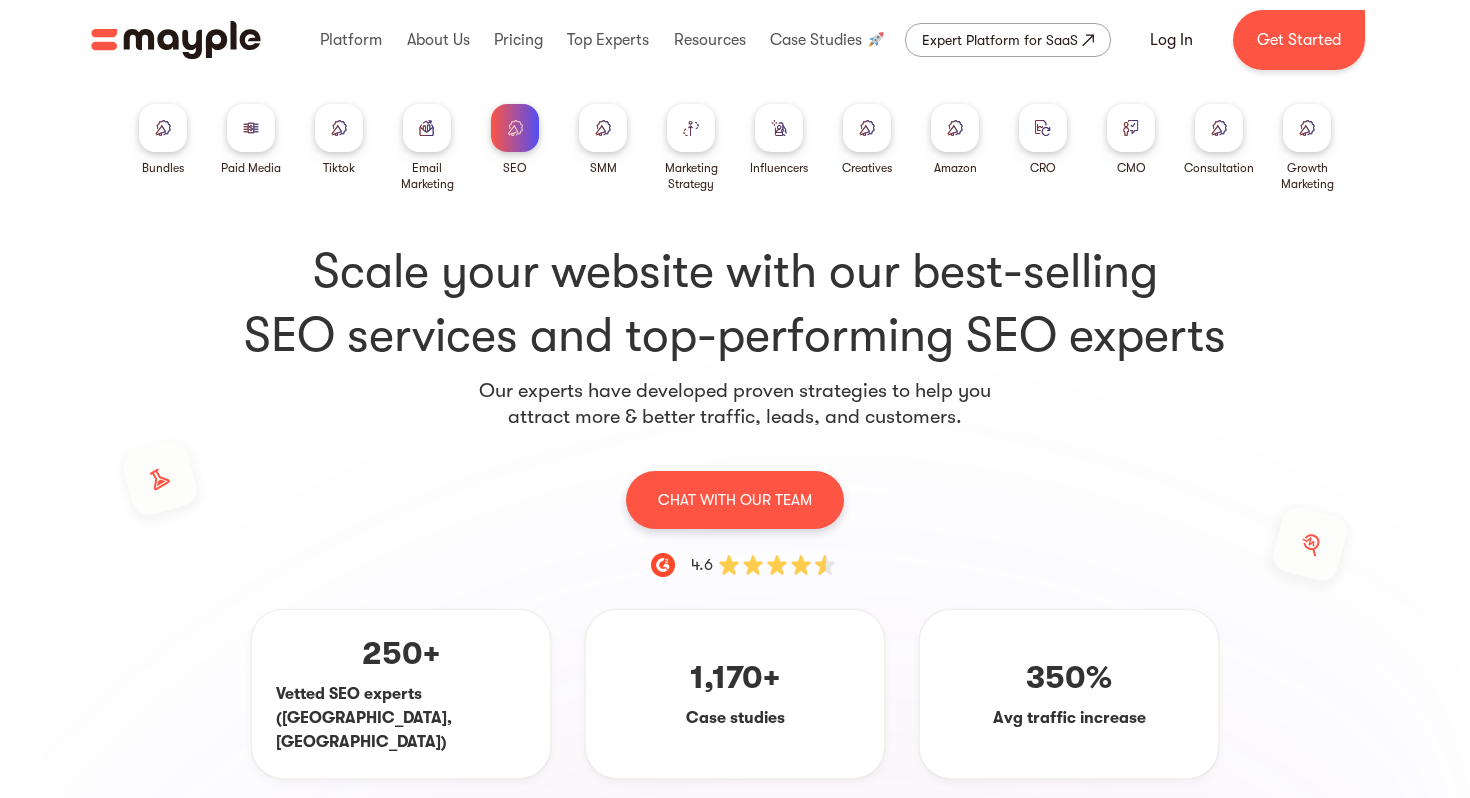 scroll, scrollTop: 0, scrollLeft: 0, axis: both 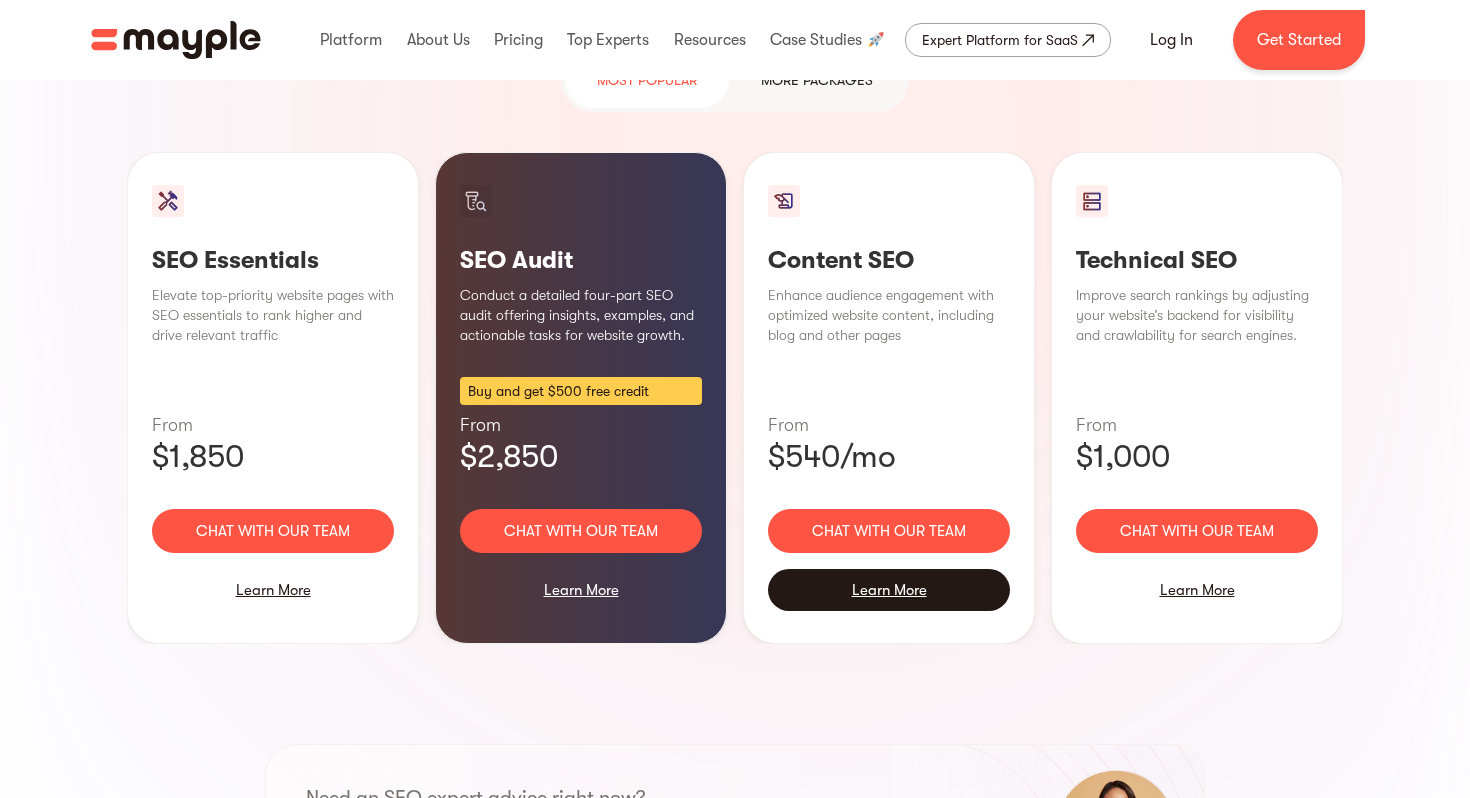 click on "Learn More" at bounding box center [889, 590] 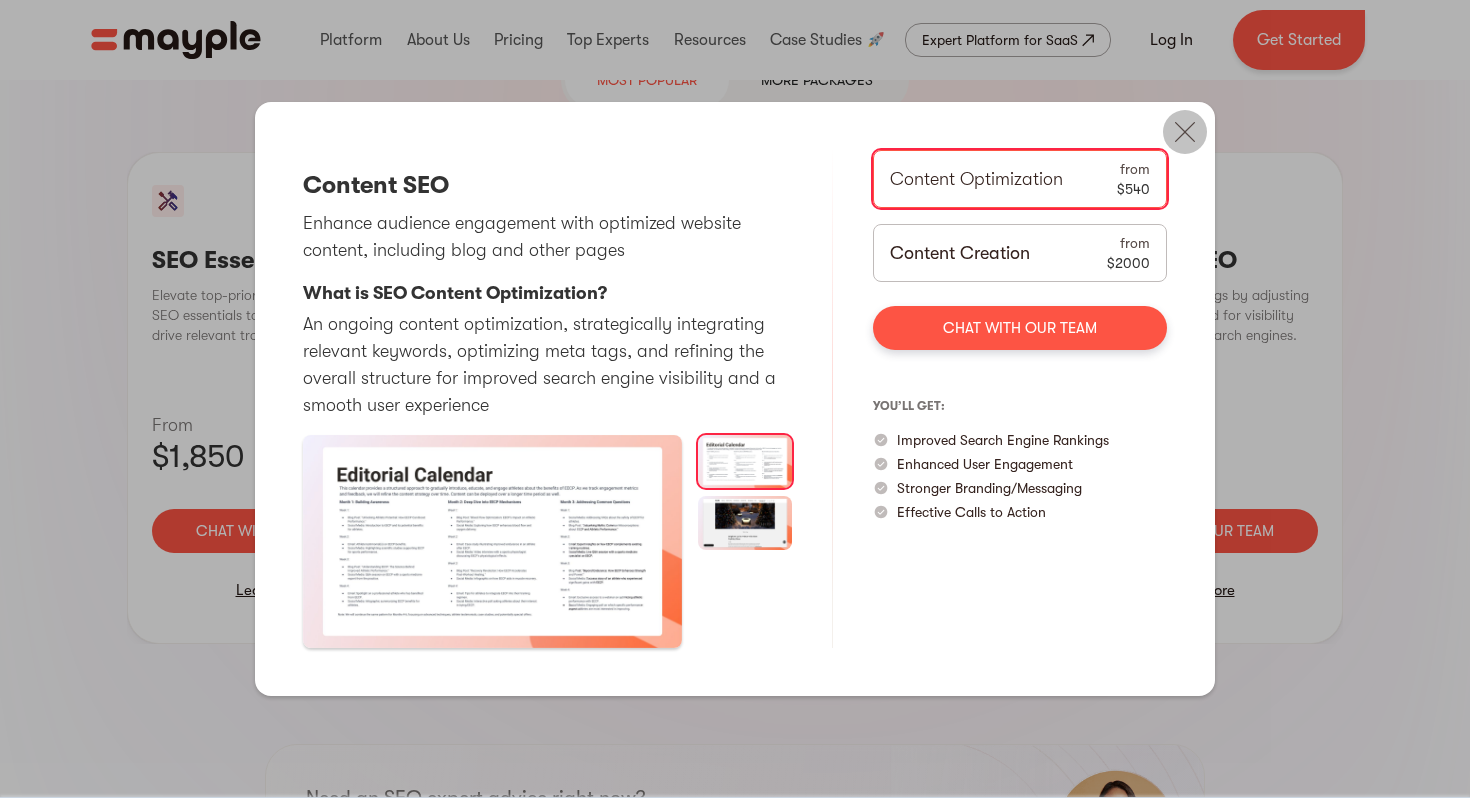 click at bounding box center [1185, 132] 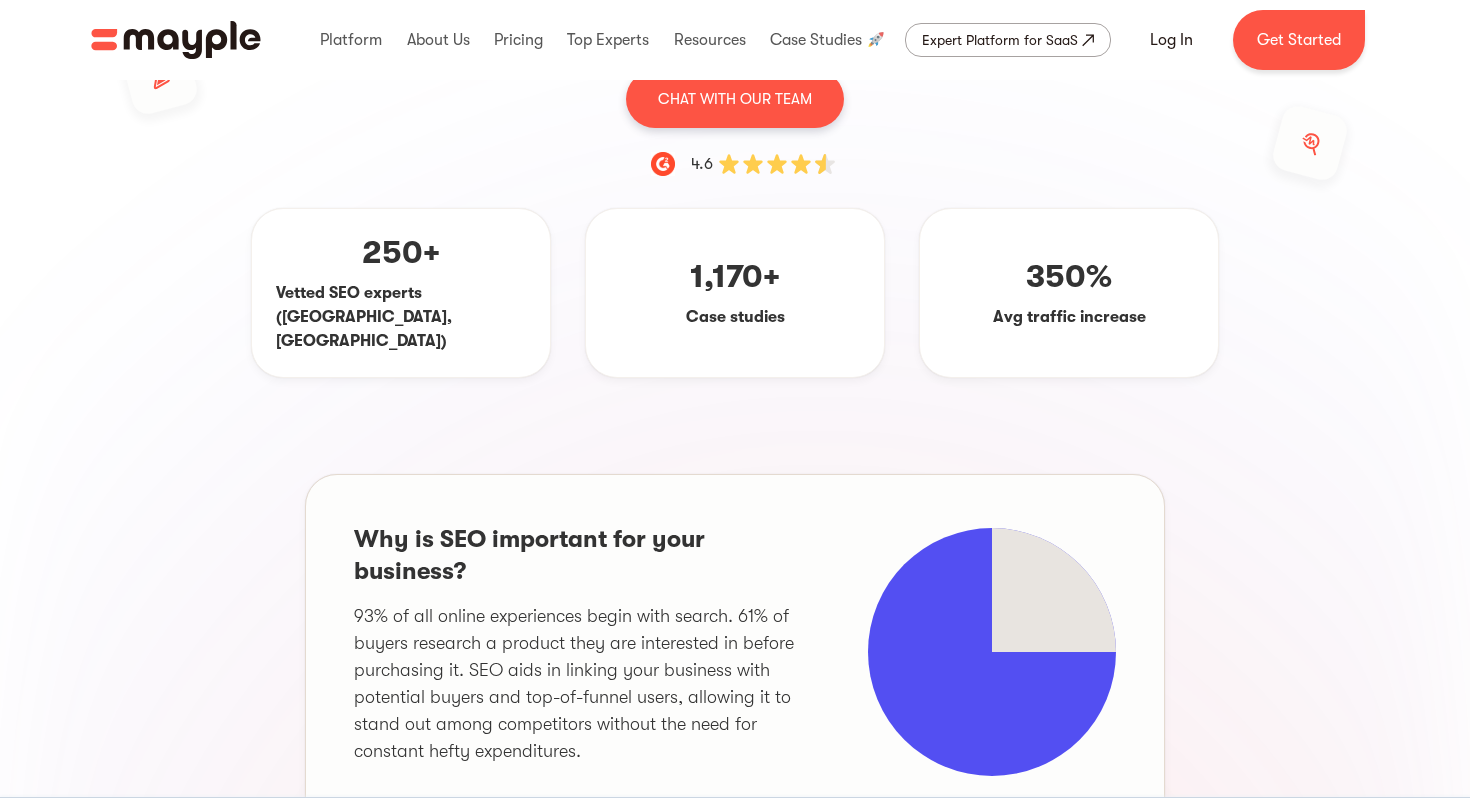 scroll, scrollTop: 0, scrollLeft: 0, axis: both 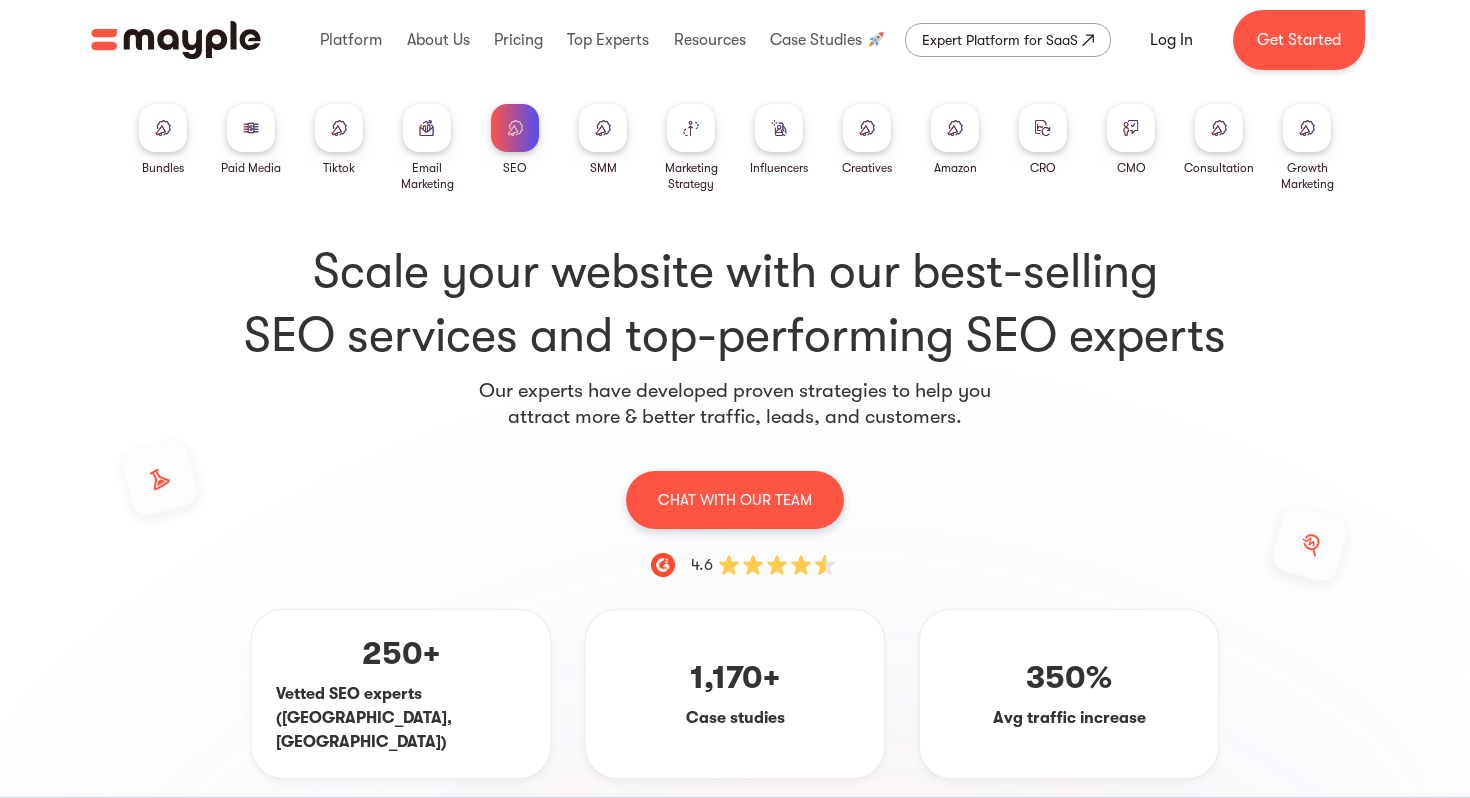 click on "Bundles Paid Media Tiktok Email Marketing SEO SMM Marketing Strategy Influencers Creatives Amazon CRO CMO Consultation Growth Marketing" at bounding box center (735, 136) 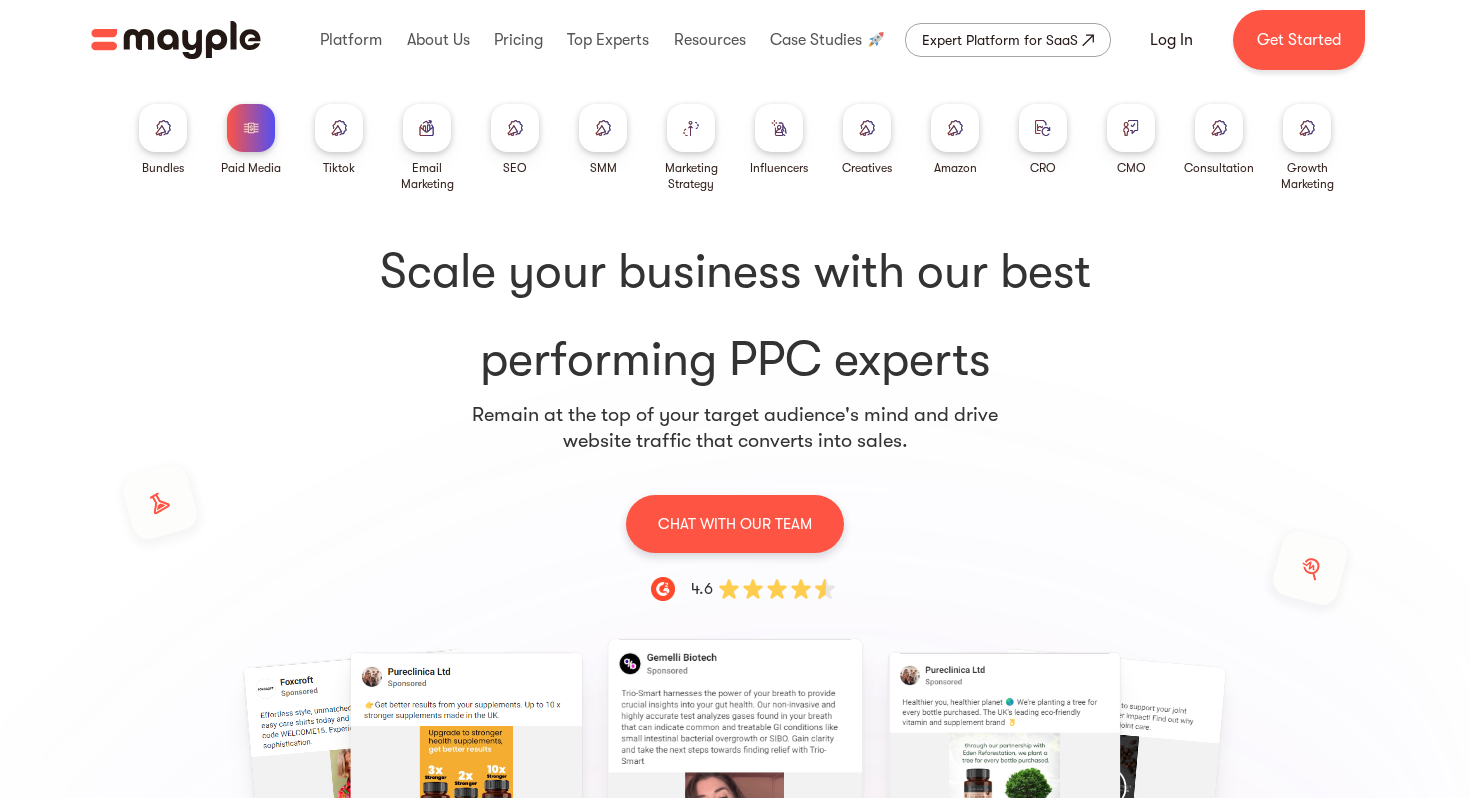 scroll, scrollTop: 0, scrollLeft: 0, axis: both 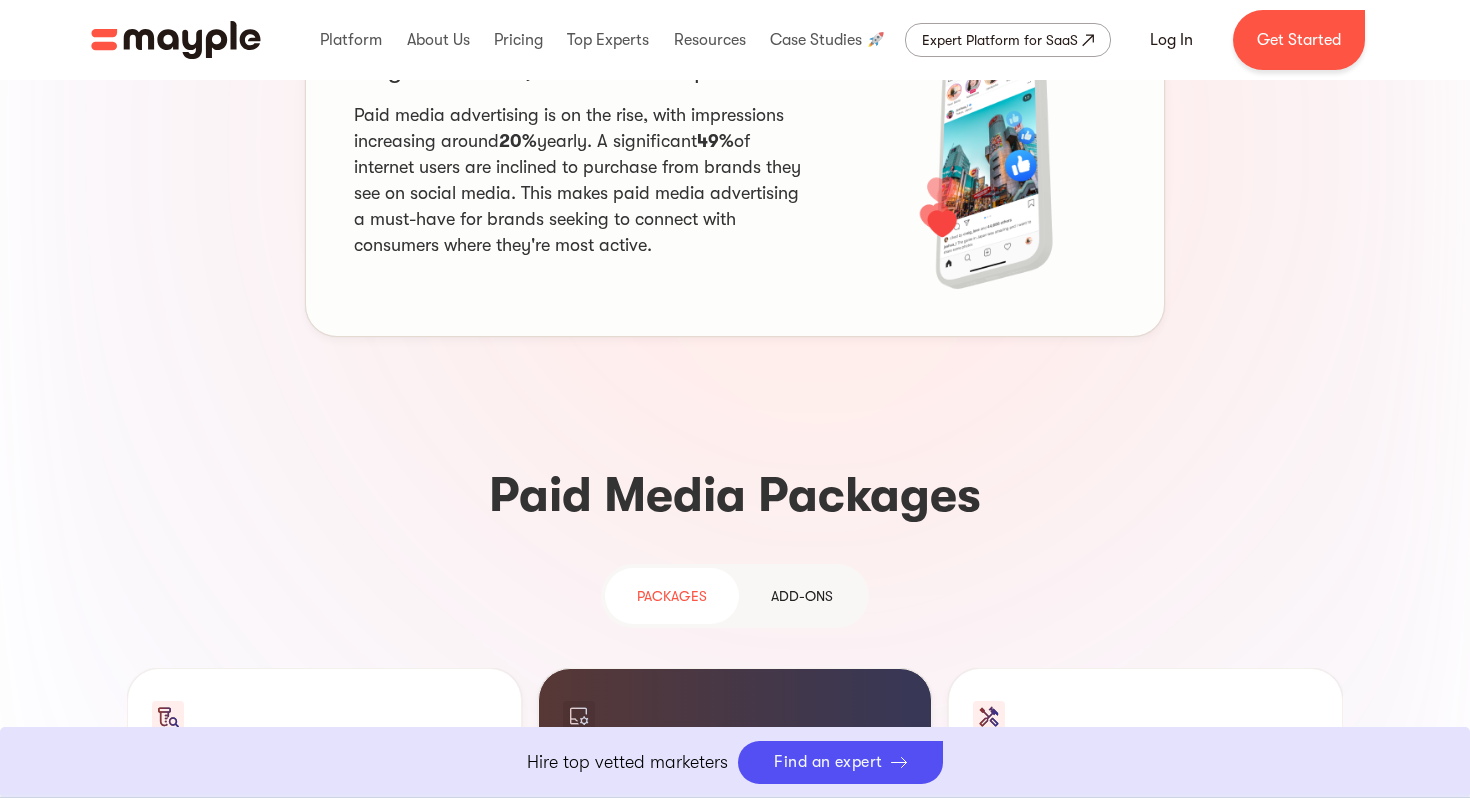 click on "Add-ons" at bounding box center [802, 596] 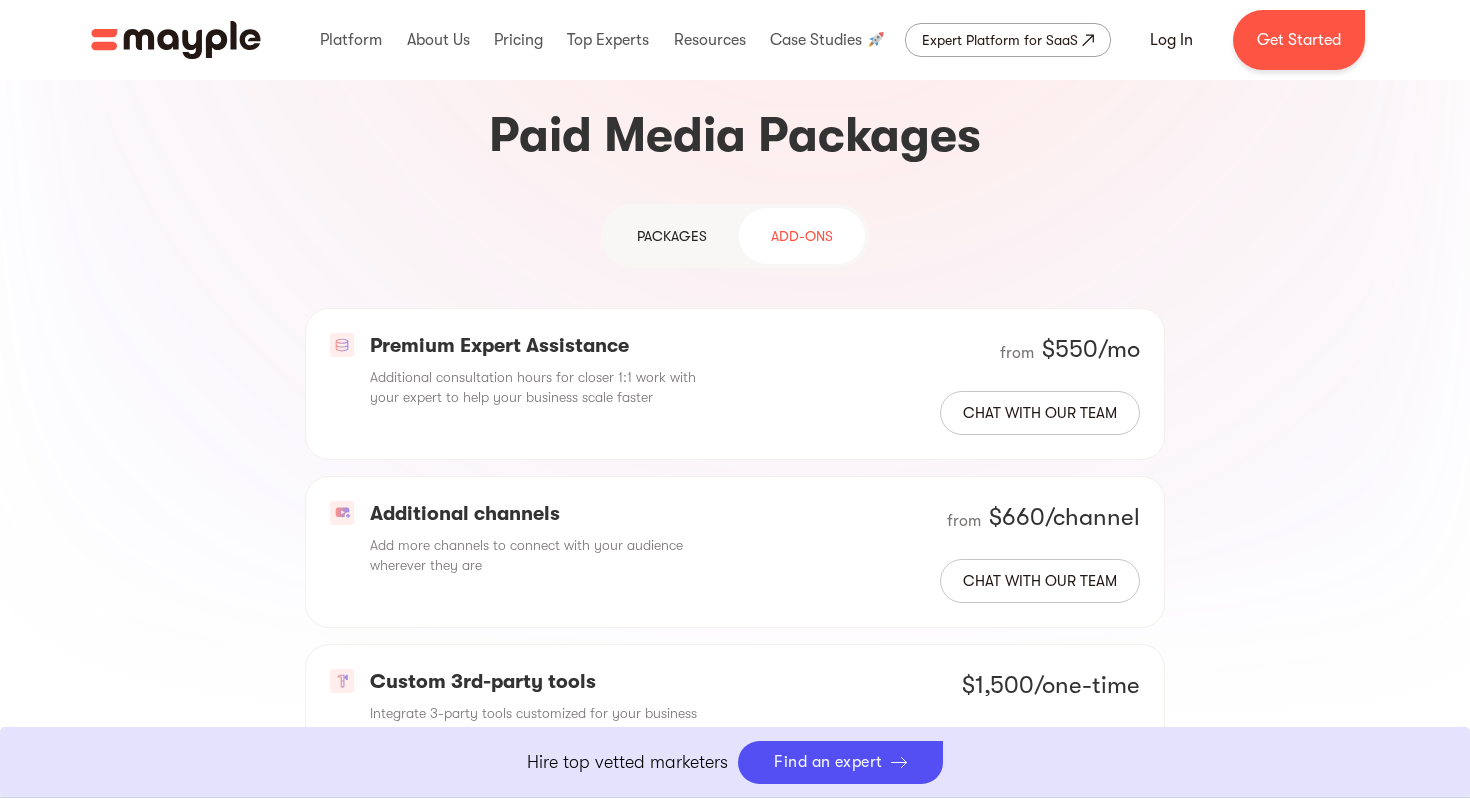 scroll, scrollTop: 1761, scrollLeft: 0, axis: vertical 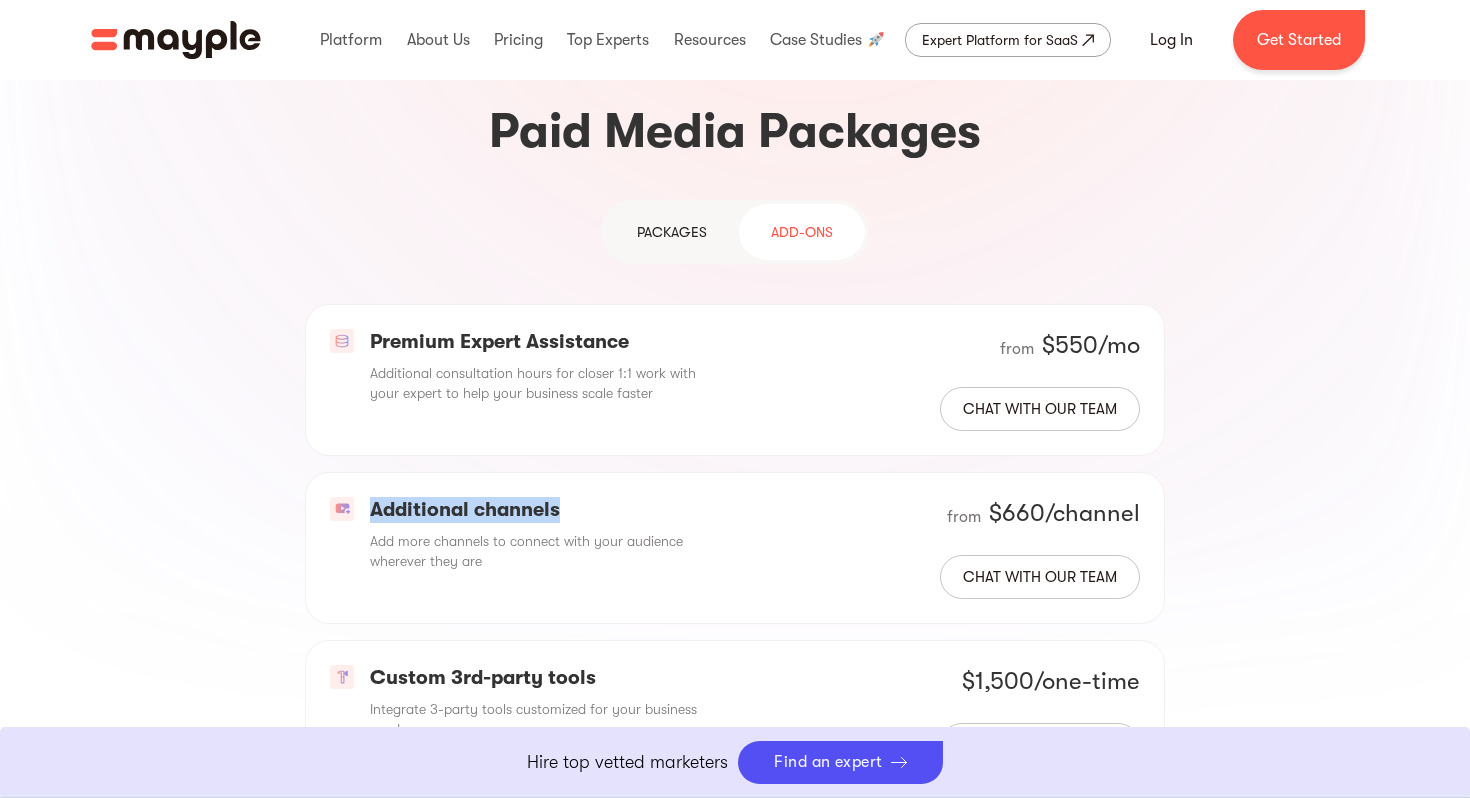 drag, startPoint x: 375, startPoint y: 359, endPoint x: 599, endPoint y: 358, distance: 224.00223 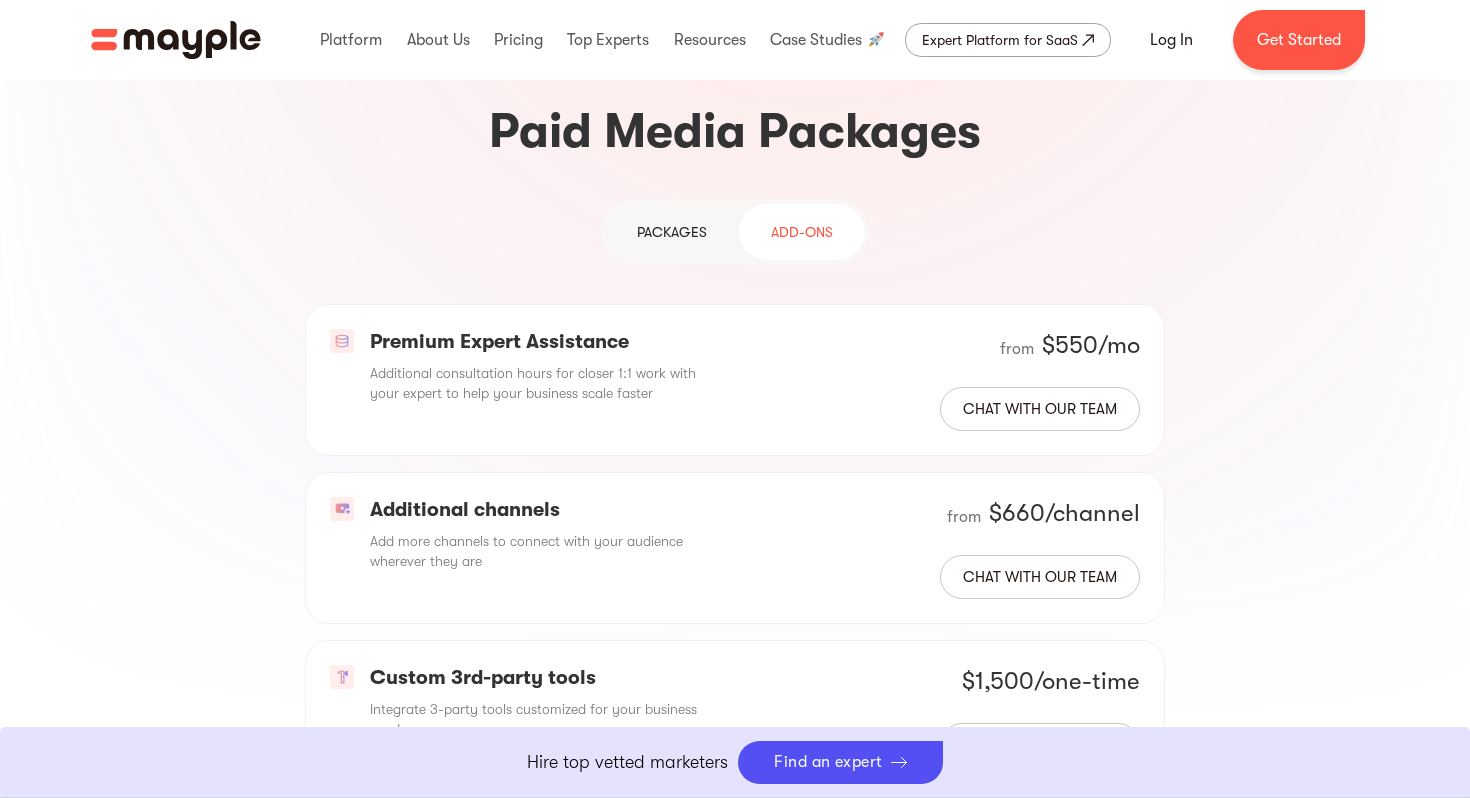 click on "Premium Expert Assistance Additional consultation hours for closer 1:1 work with your expert to help your business scale faster  from $550/mo Chat with our team Additional channels Add more channels to connect with your audience wherever they are from $660/channel Chat with our team Custom 3rd-party tools Integrate 3-party tools customized for your business needs. $1,500/one-time Chat with our team Competitor research Research of your top 3 competitors over 2 channels, unveiling their differentiators and customer journey to refine your USP, messaging and marketing channels  from $1,500/one-time Chat with our team Product feed (for eCom) Craft a well-optimized product feed for effortless conversions pre-payment $1,000 Chat with our team" at bounding box center [735, 716] 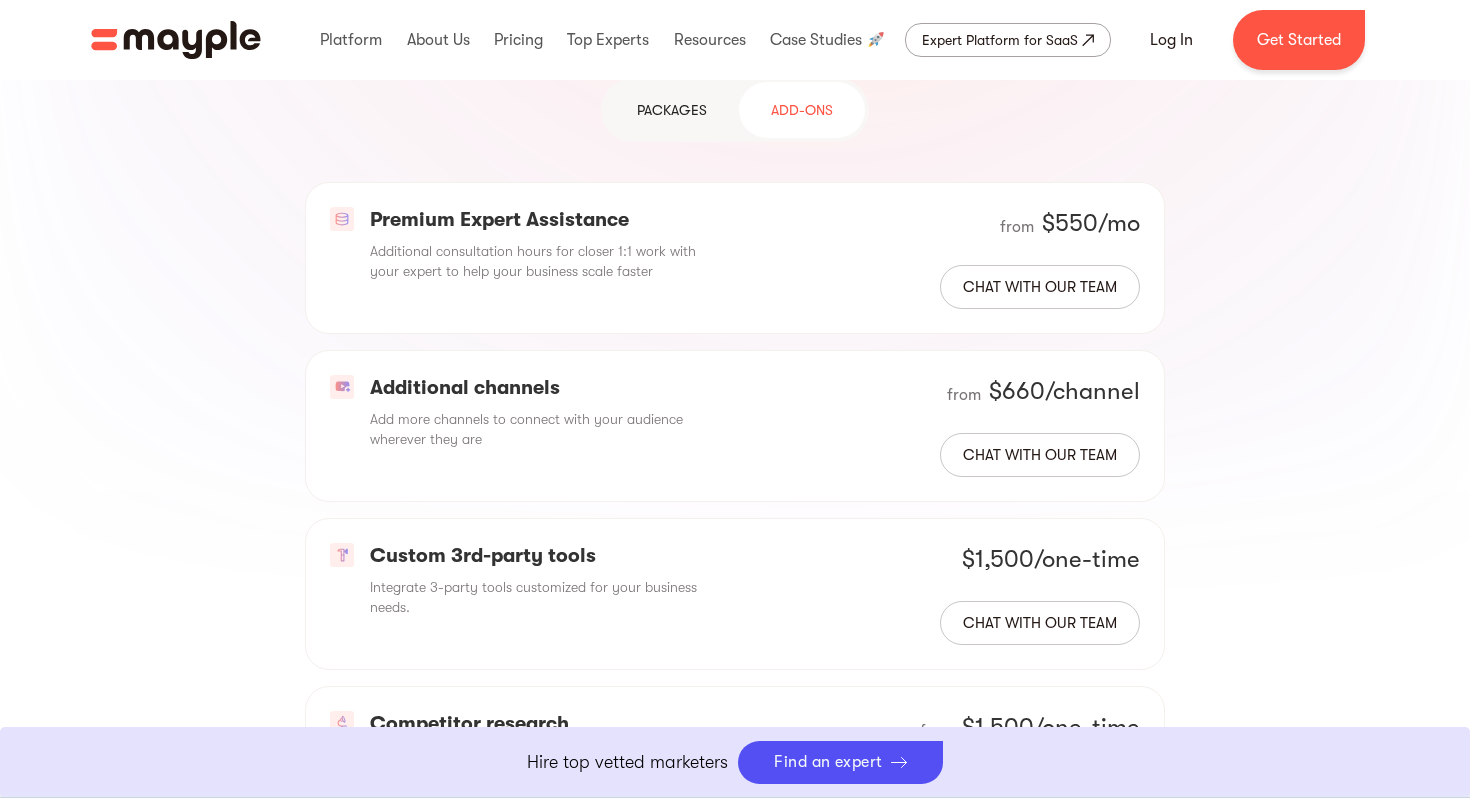 scroll, scrollTop: 1919, scrollLeft: 0, axis: vertical 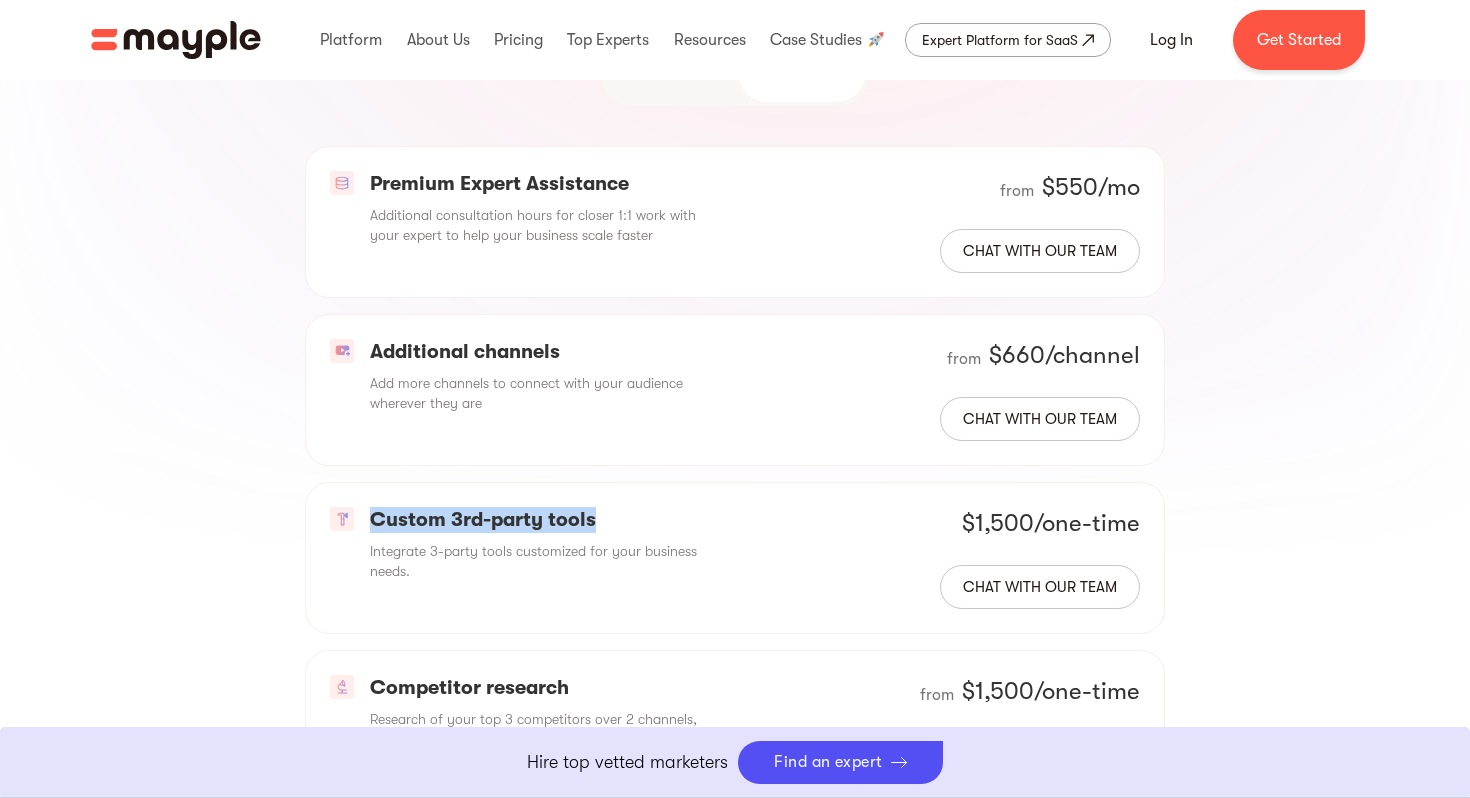 drag, startPoint x: 371, startPoint y: 361, endPoint x: 619, endPoint y: 370, distance: 248.16325 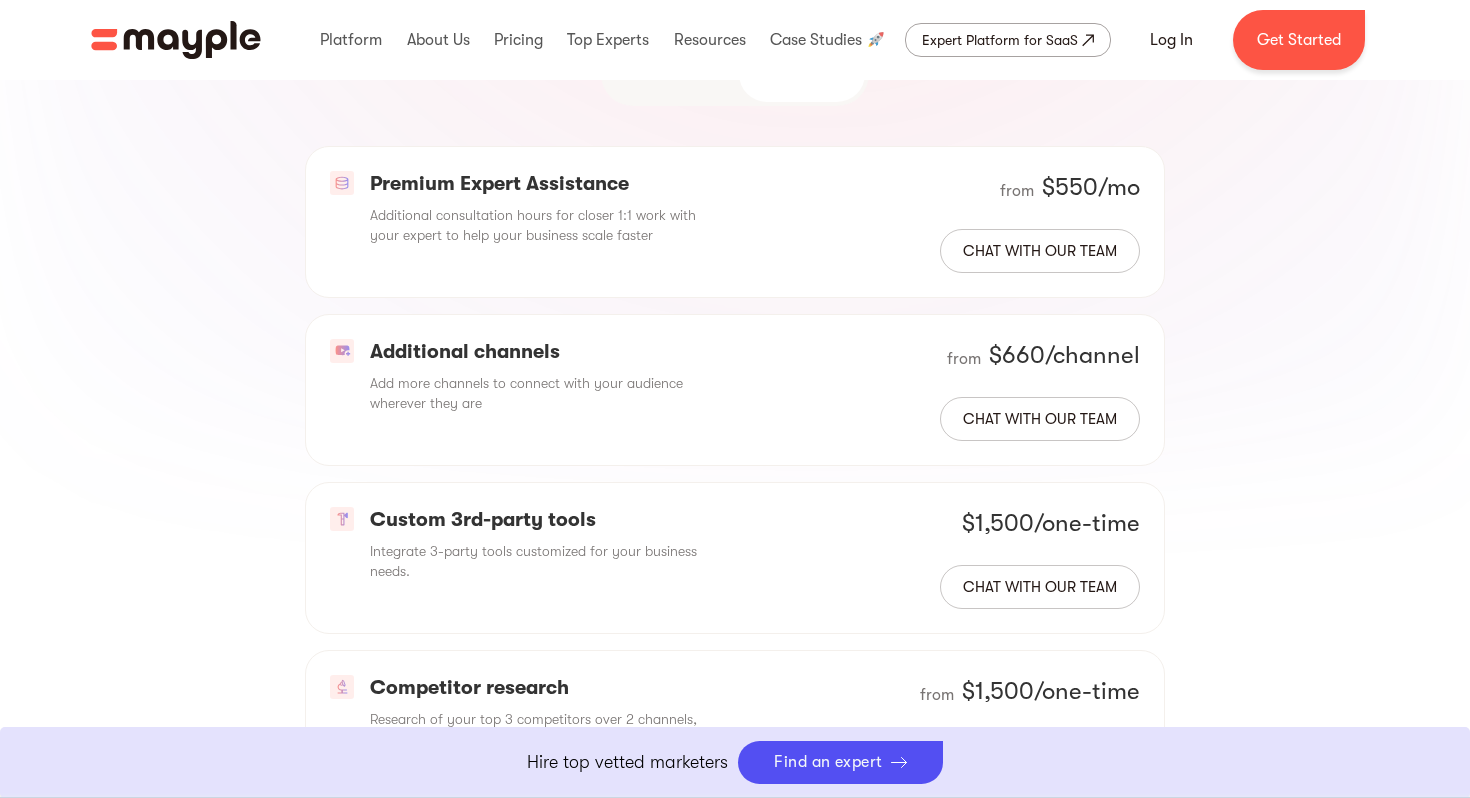 click on "Custom 3rd-party tools Integrate 3-party tools customized for your business needs. $1,500/one-time Chat with our team" at bounding box center [735, 558] 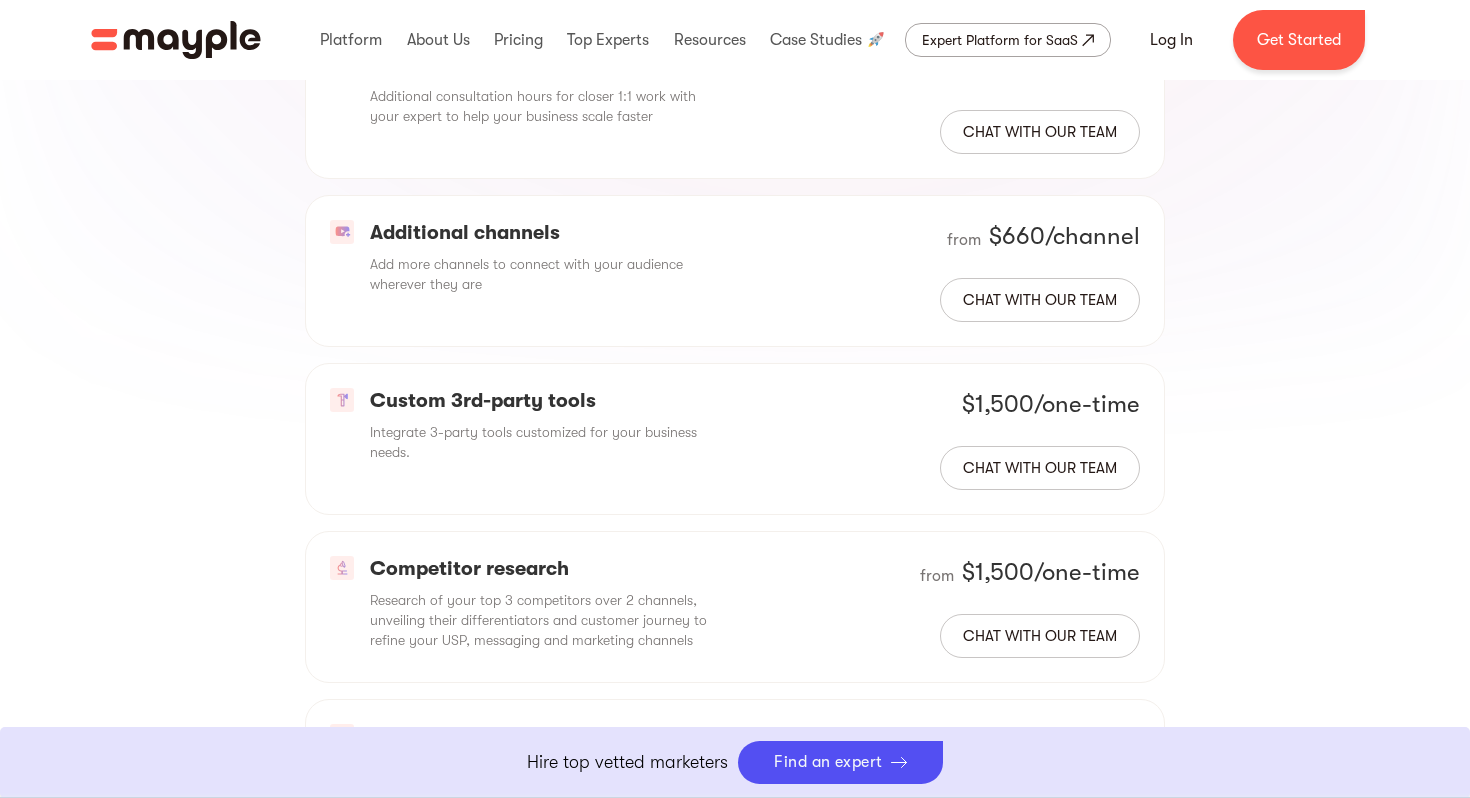 scroll, scrollTop: 2091, scrollLeft: 0, axis: vertical 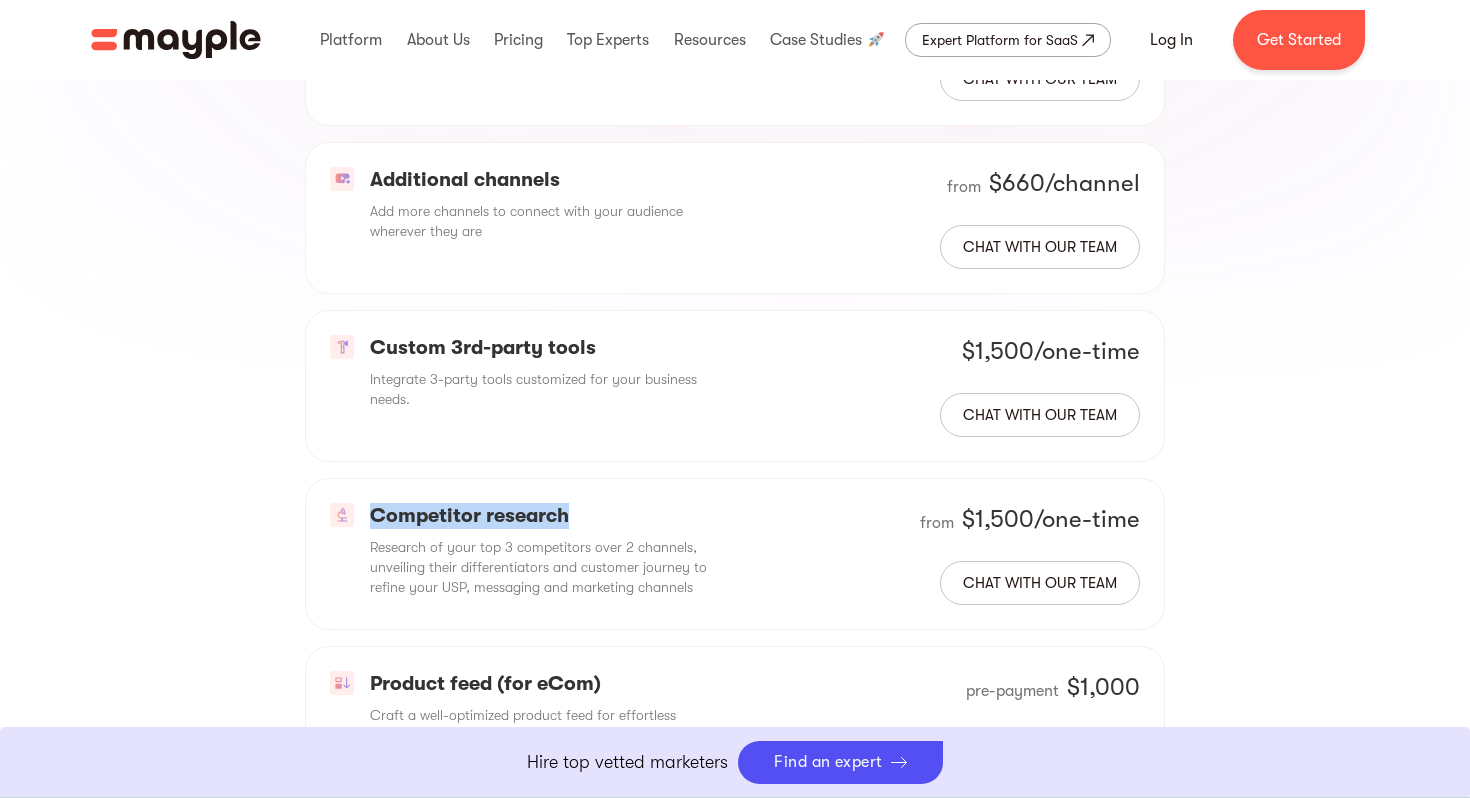 drag, startPoint x: 369, startPoint y: 357, endPoint x: 665, endPoint y: 357, distance: 296 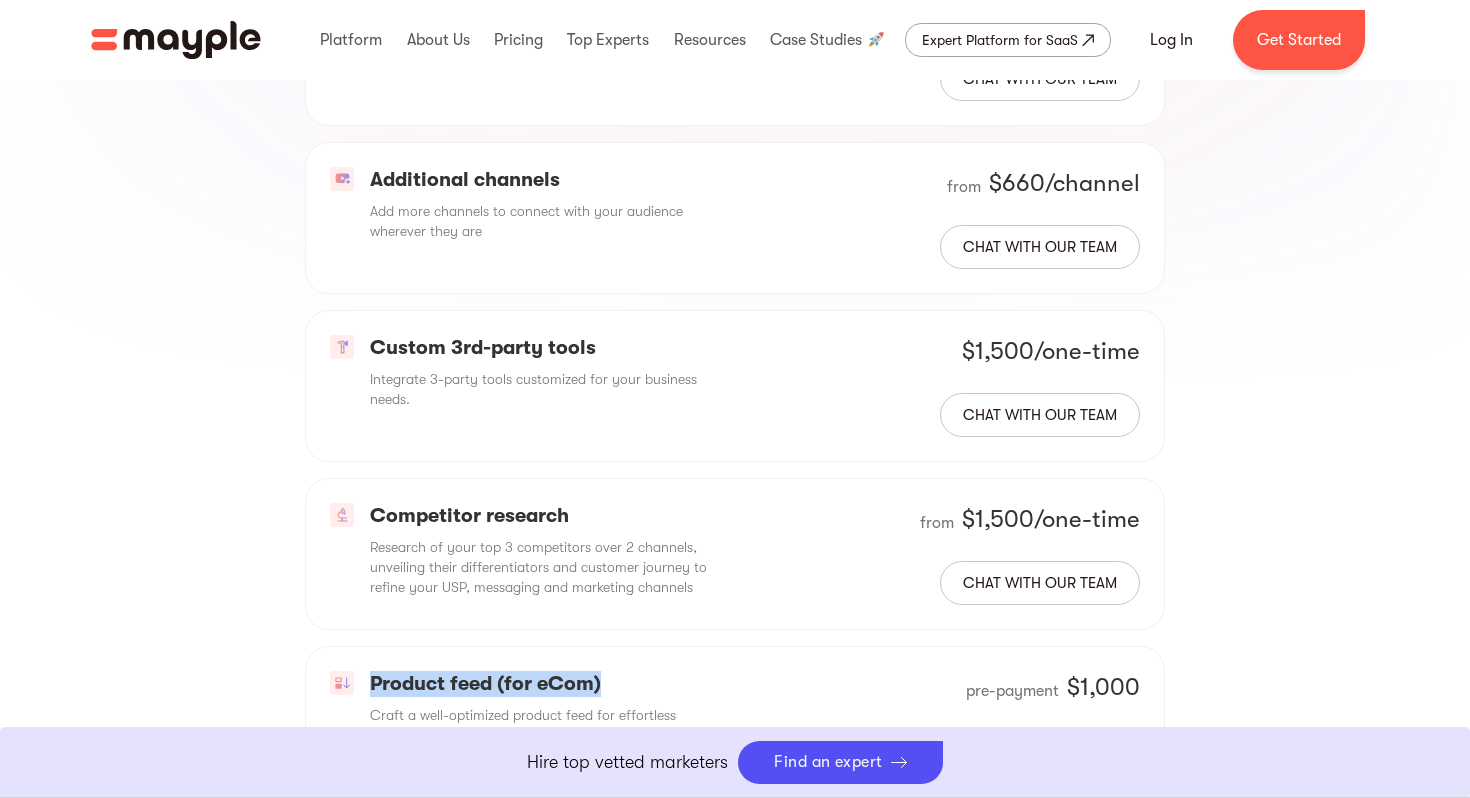 drag, startPoint x: 369, startPoint y: 529, endPoint x: 681, endPoint y: 525, distance: 312.02563 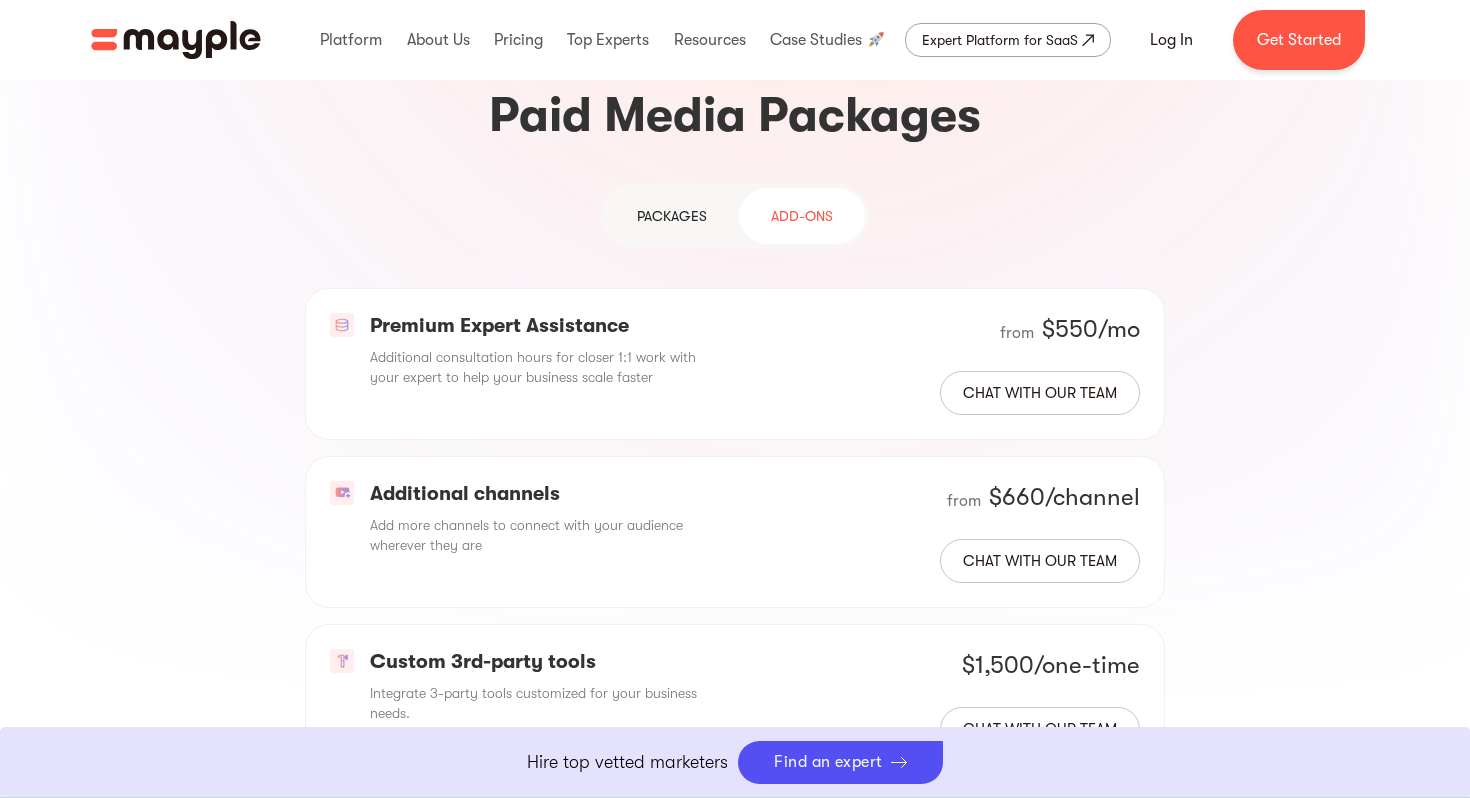 scroll, scrollTop: 1743, scrollLeft: 0, axis: vertical 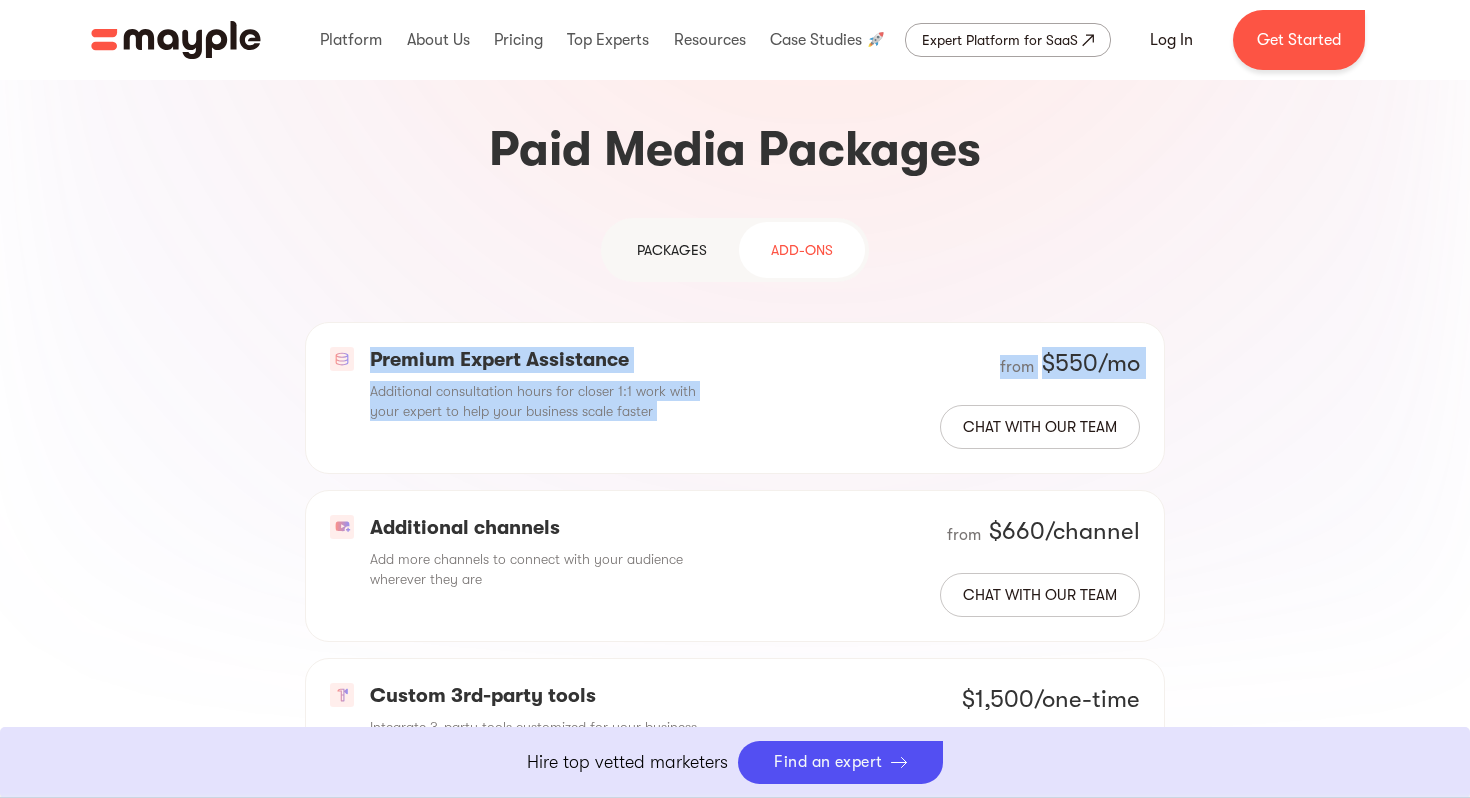 drag, startPoint x: 372, startPoint y: 204, endPoint x: 763, endPoint y: 204, distance: 391 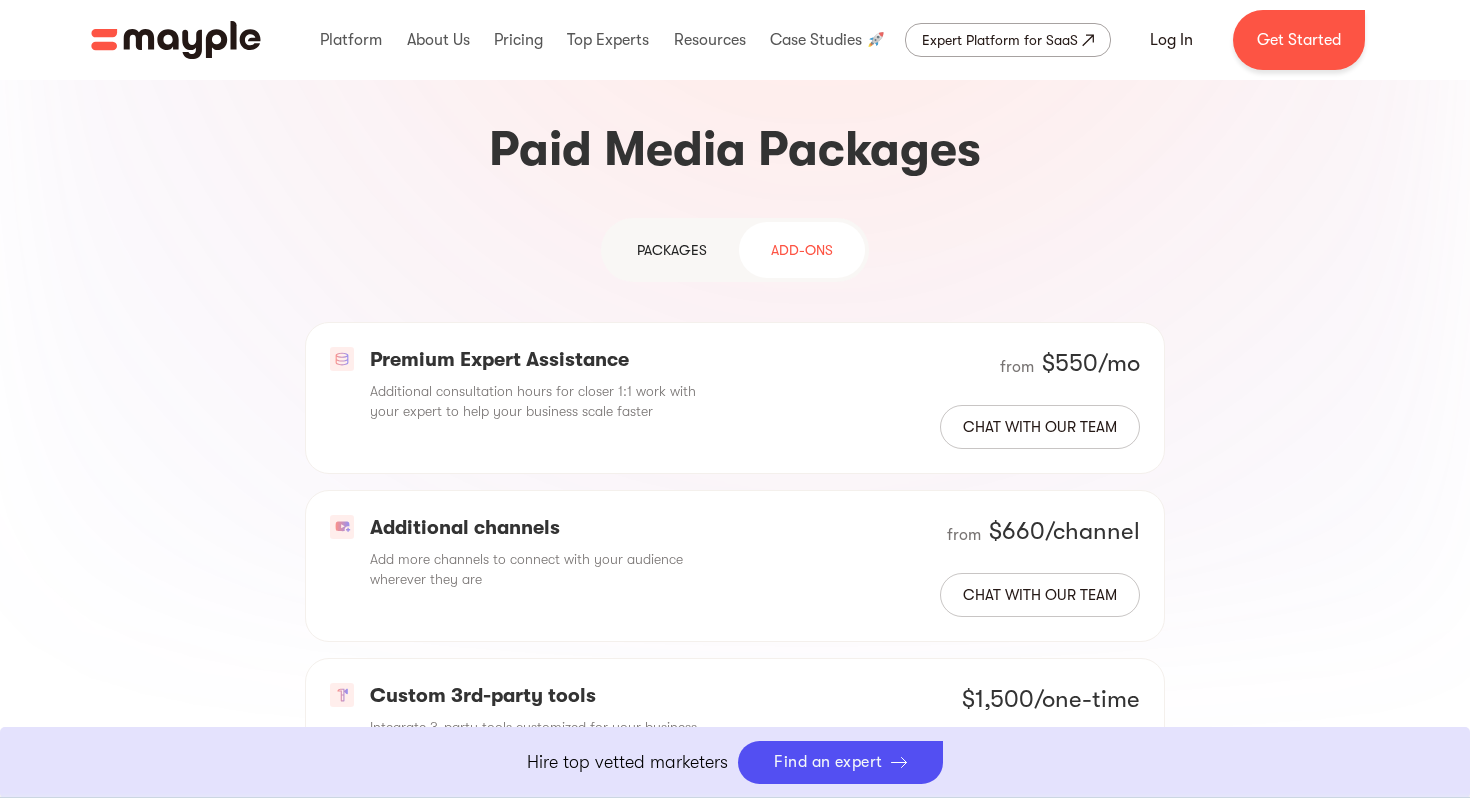 click on "Premium Expert Assistance" at bounding box center [540, 360] 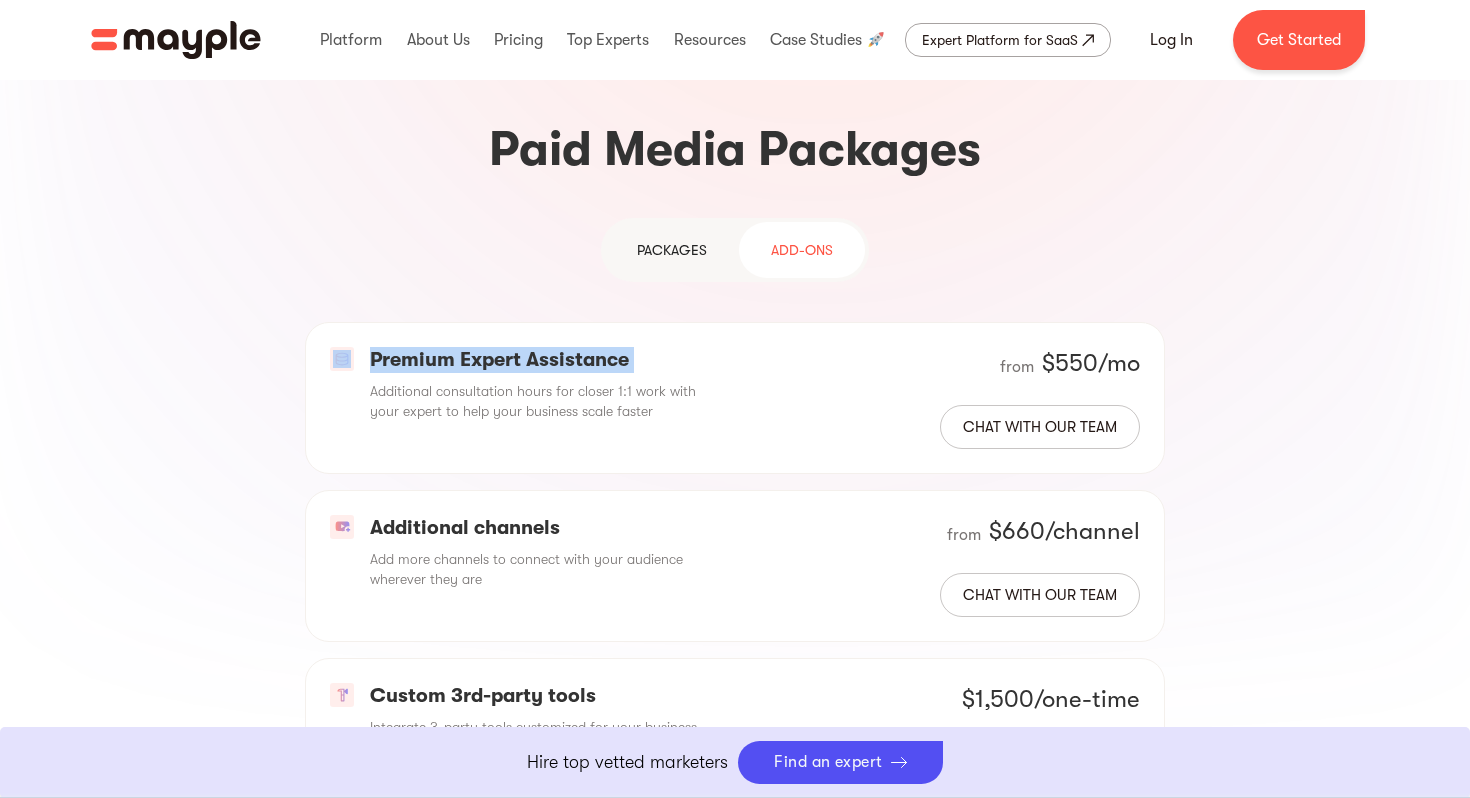 drag, startPoint x: 664, startPoint y: 201, endPoint x: 361, endPoint y: 201, distance: 303 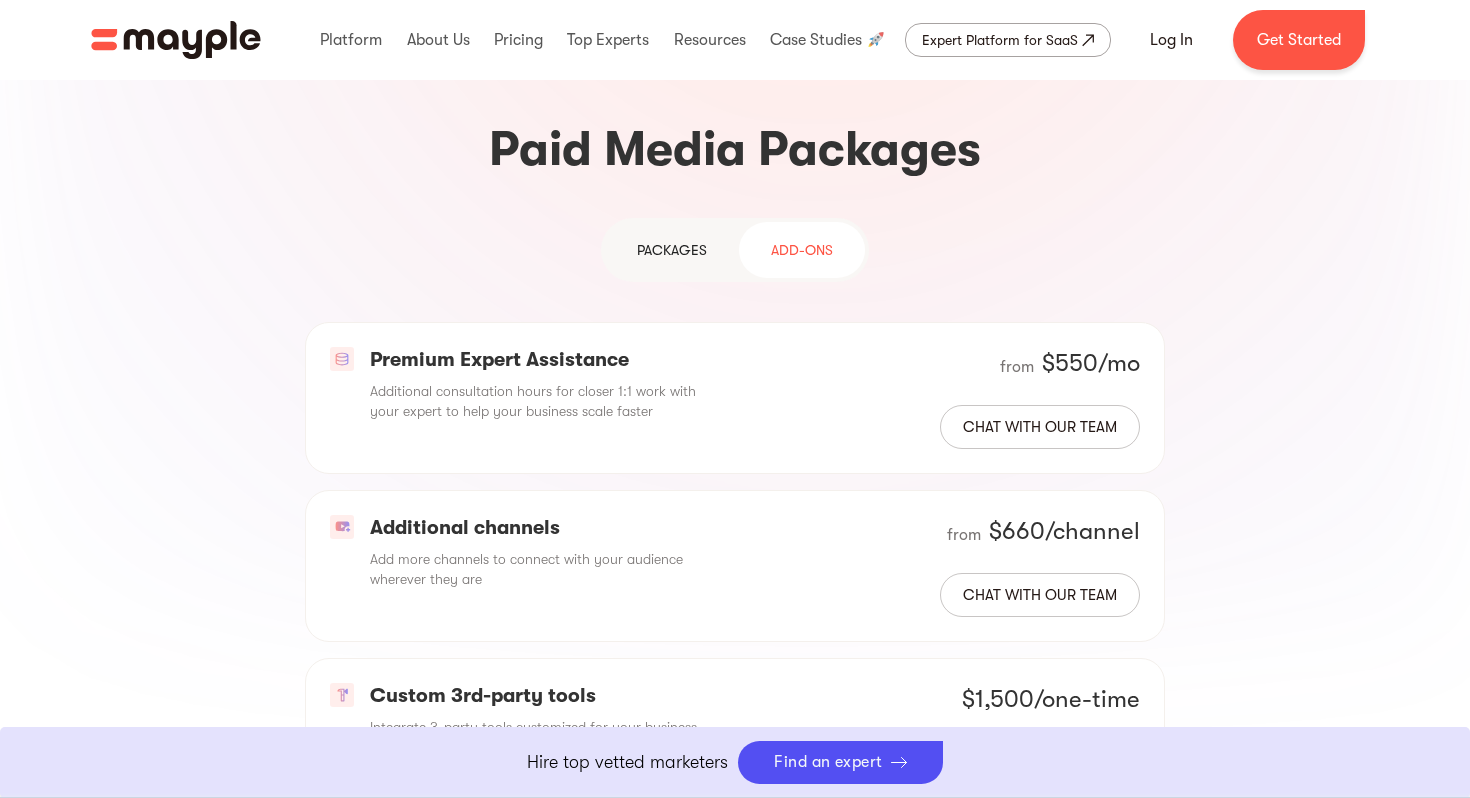 click on "Premium Expert Assistance" at bounding box center [540, 360] 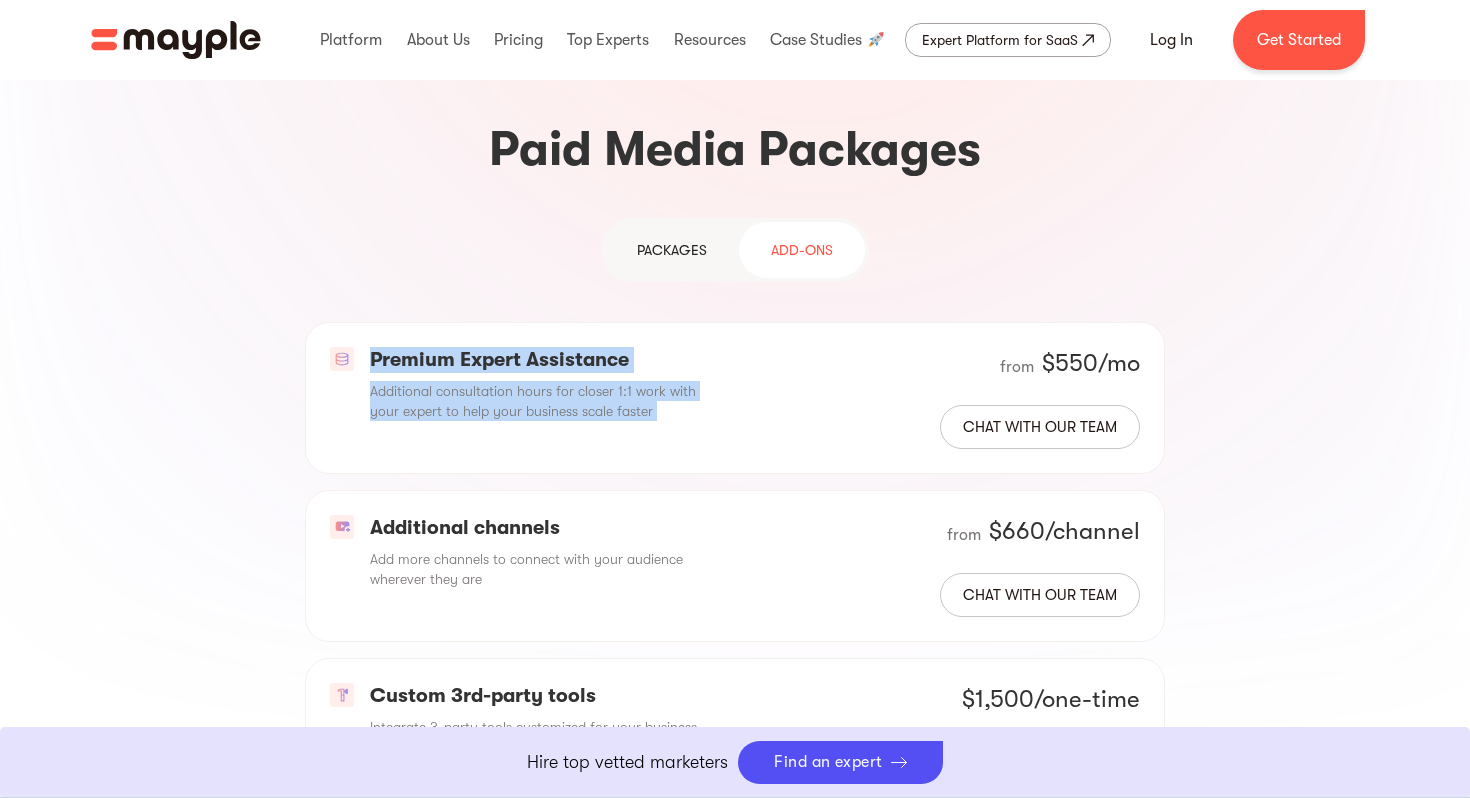 drag, startPoint x: 375, startPoint y: 206, endPoint x: 723, endPoint y: 205, distance: 348.00143 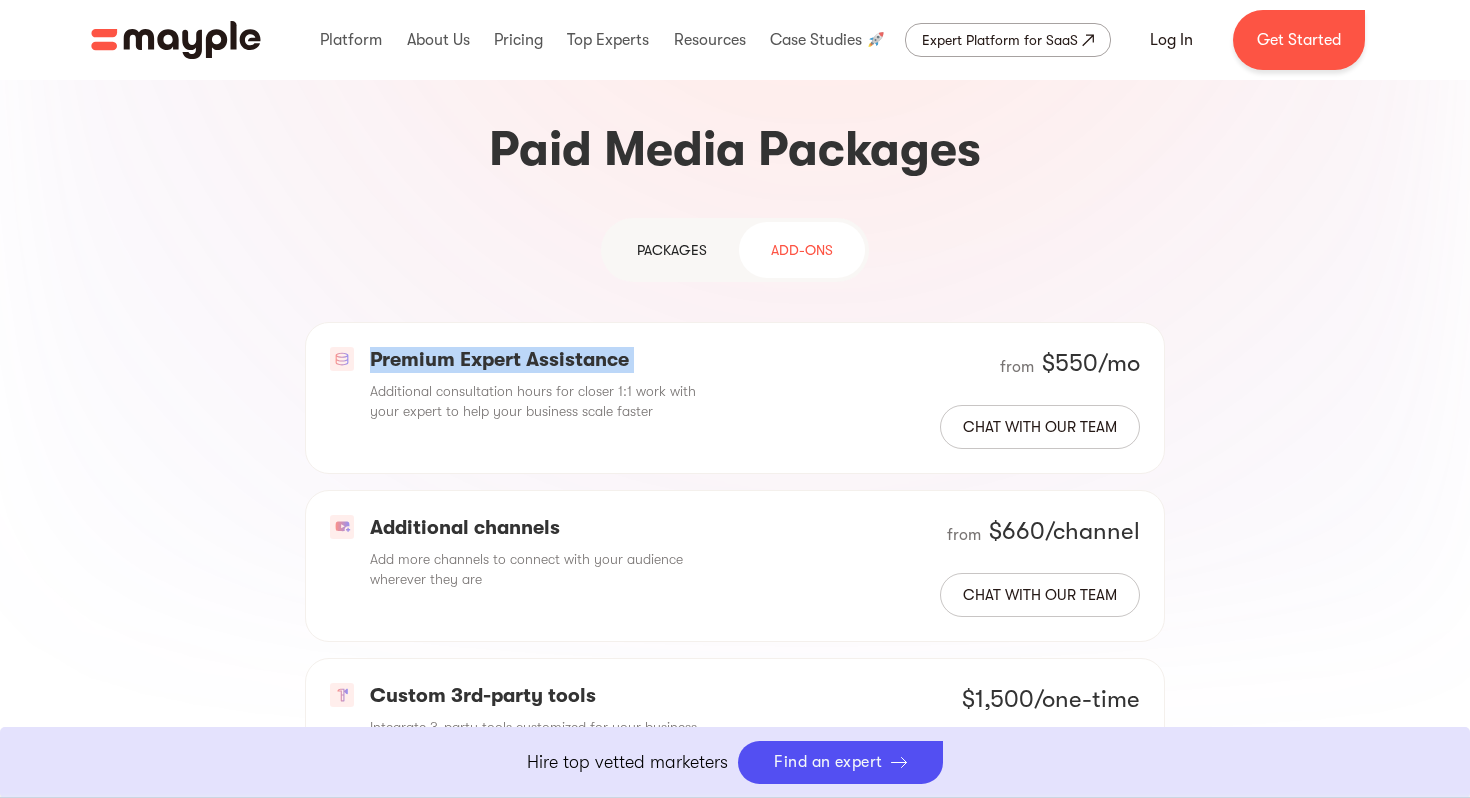 drag, startPoint x: 666, startPoint y: 206, endPoint x: 388, endPoint y: 204, distance: 278.0072 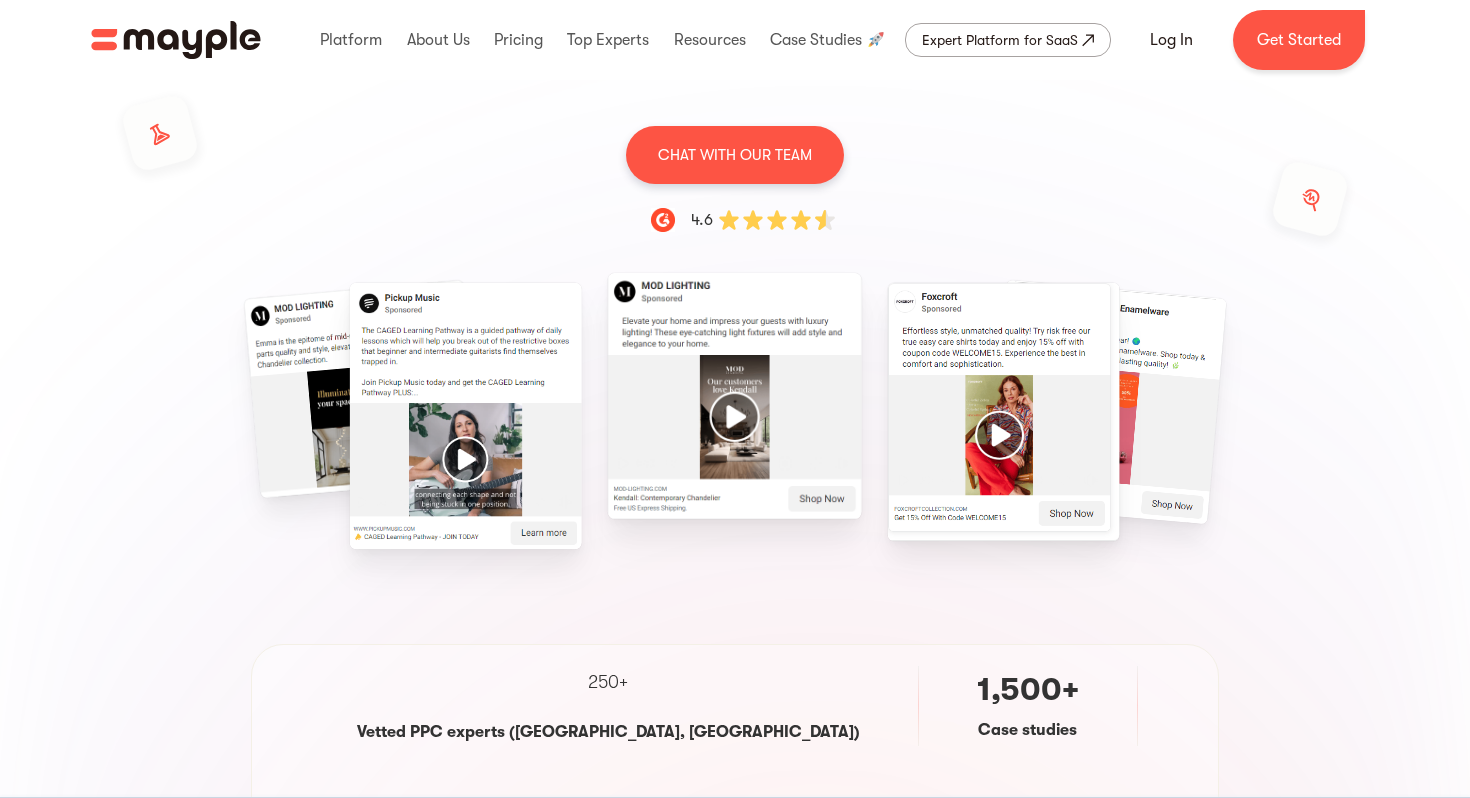 scroll, scrollTop: 0, scrollLeft: 0, axis: both 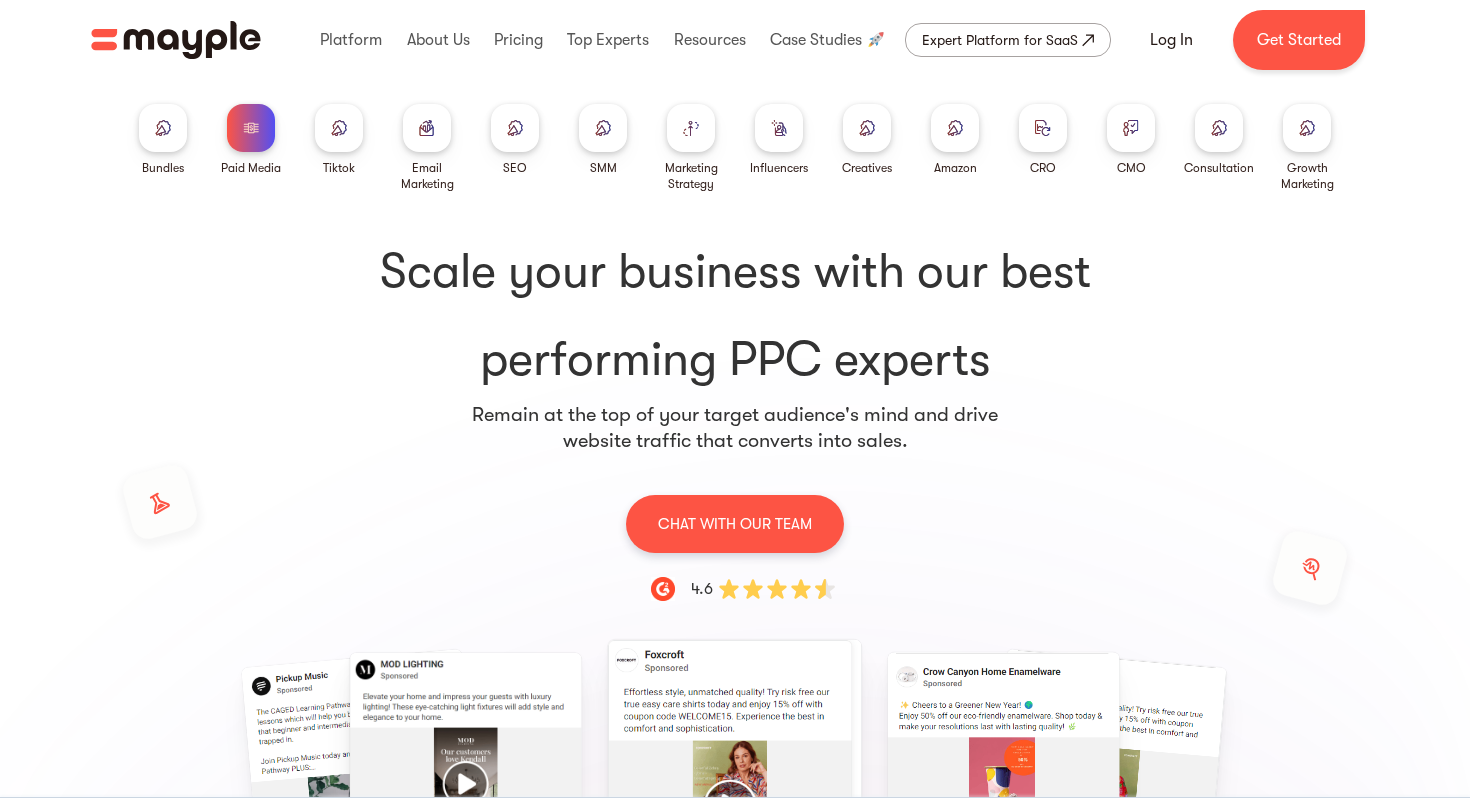 click at bounding box center [867, 128] 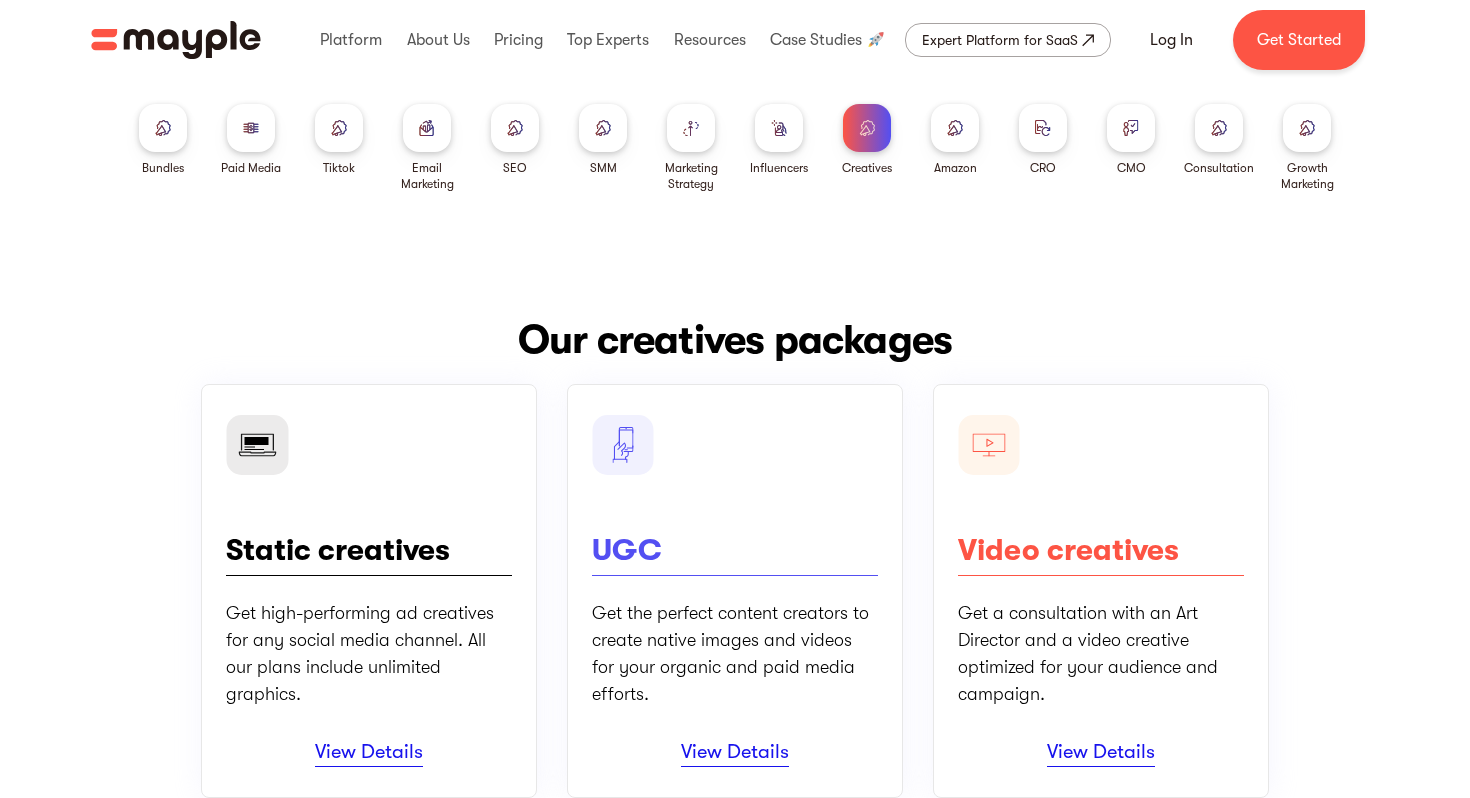 scroll, scrollTop: 0, scrollLeft: 0, axis: both 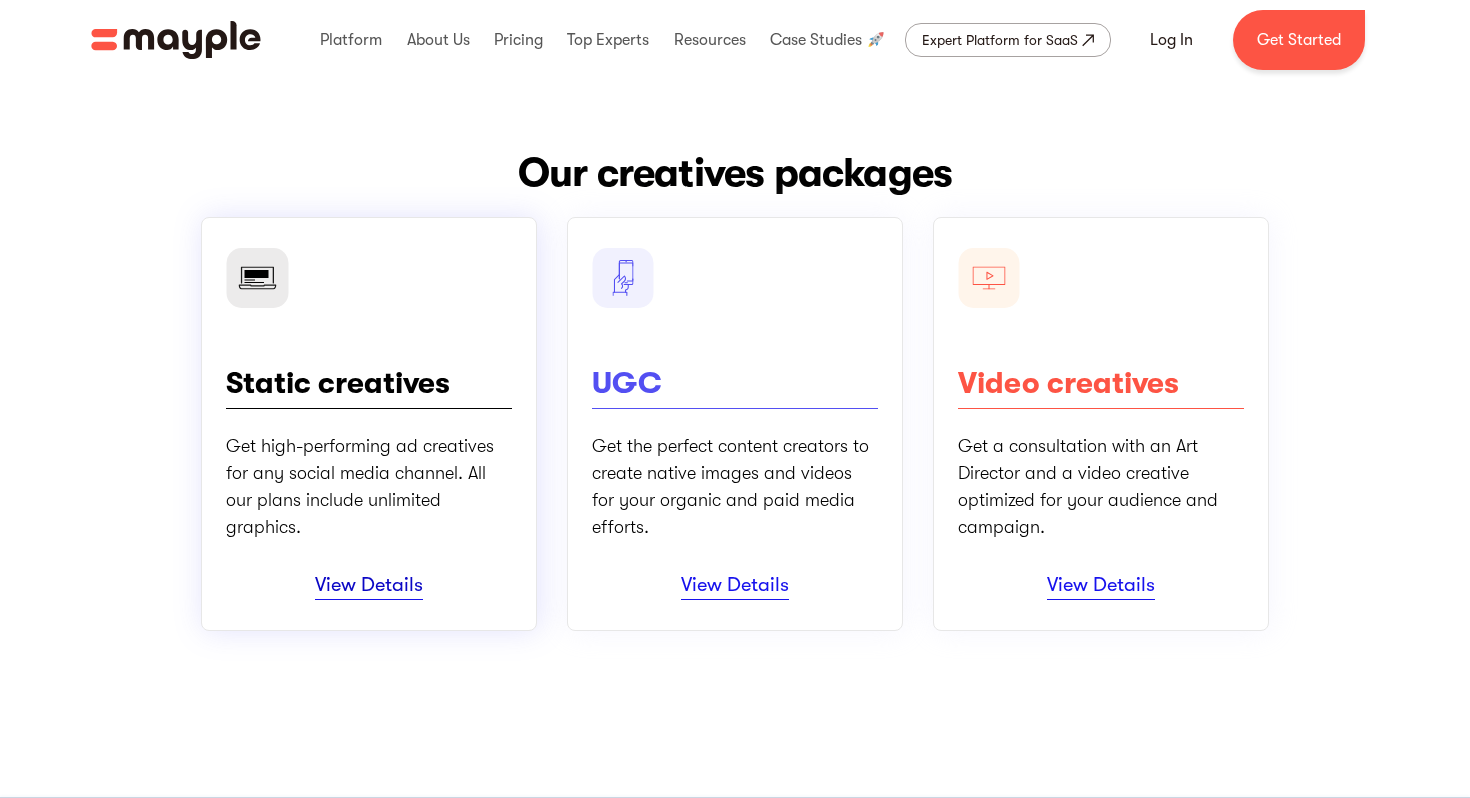 click on "View Details" at bounding box center (369, 586) 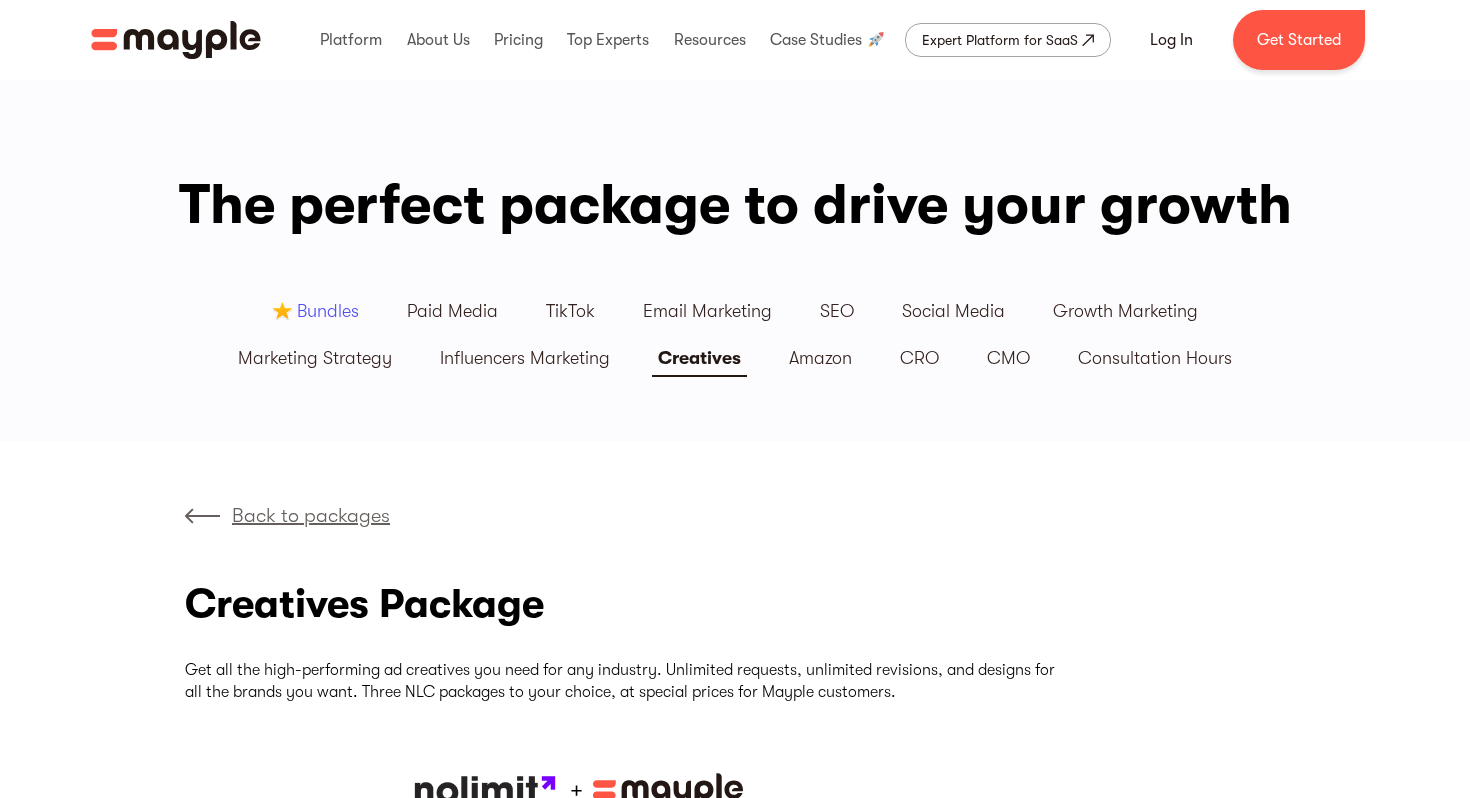 scroll, scrollTop: 0, scrollLeft: 0, axis: both 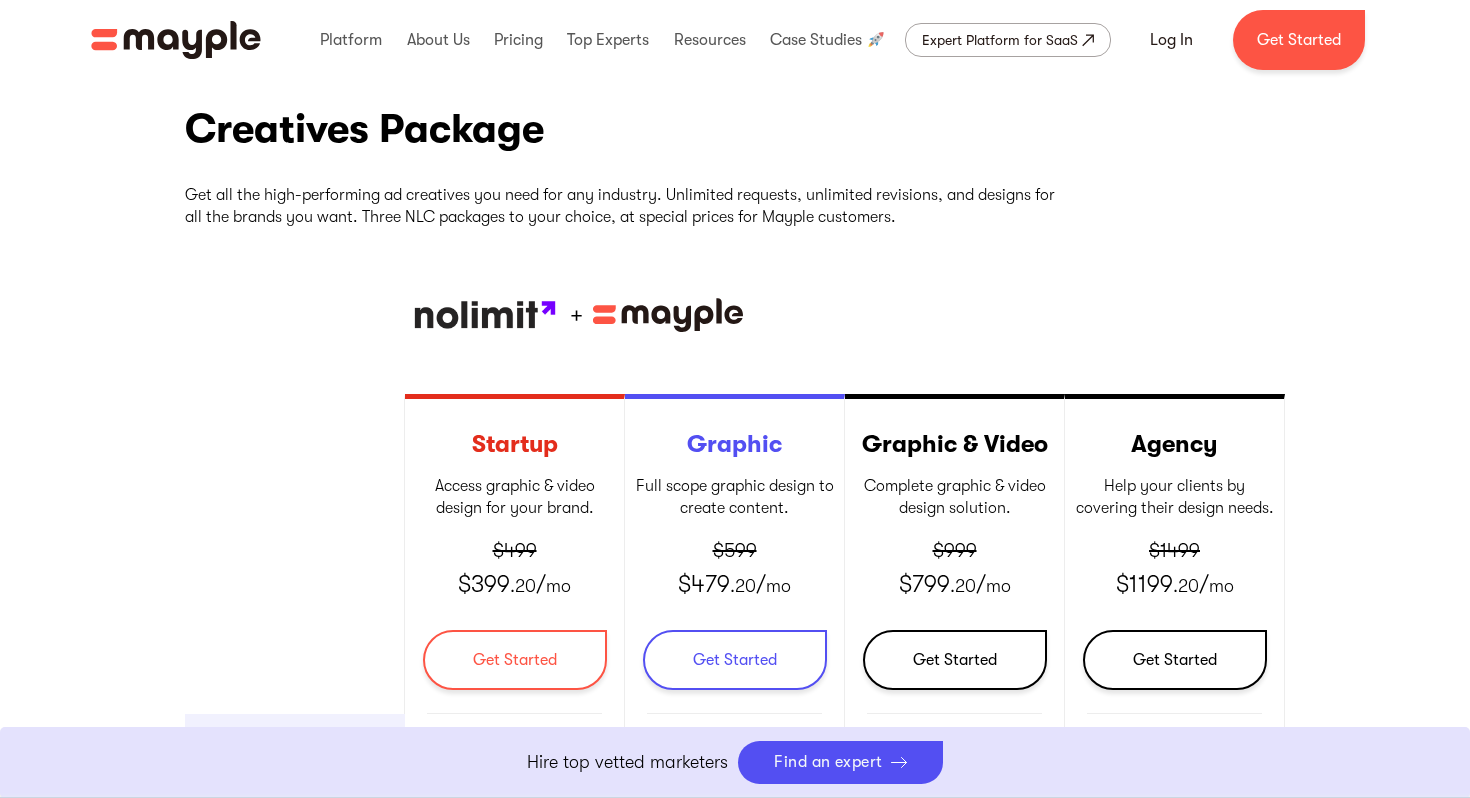 click at bounding box center [485, 315] 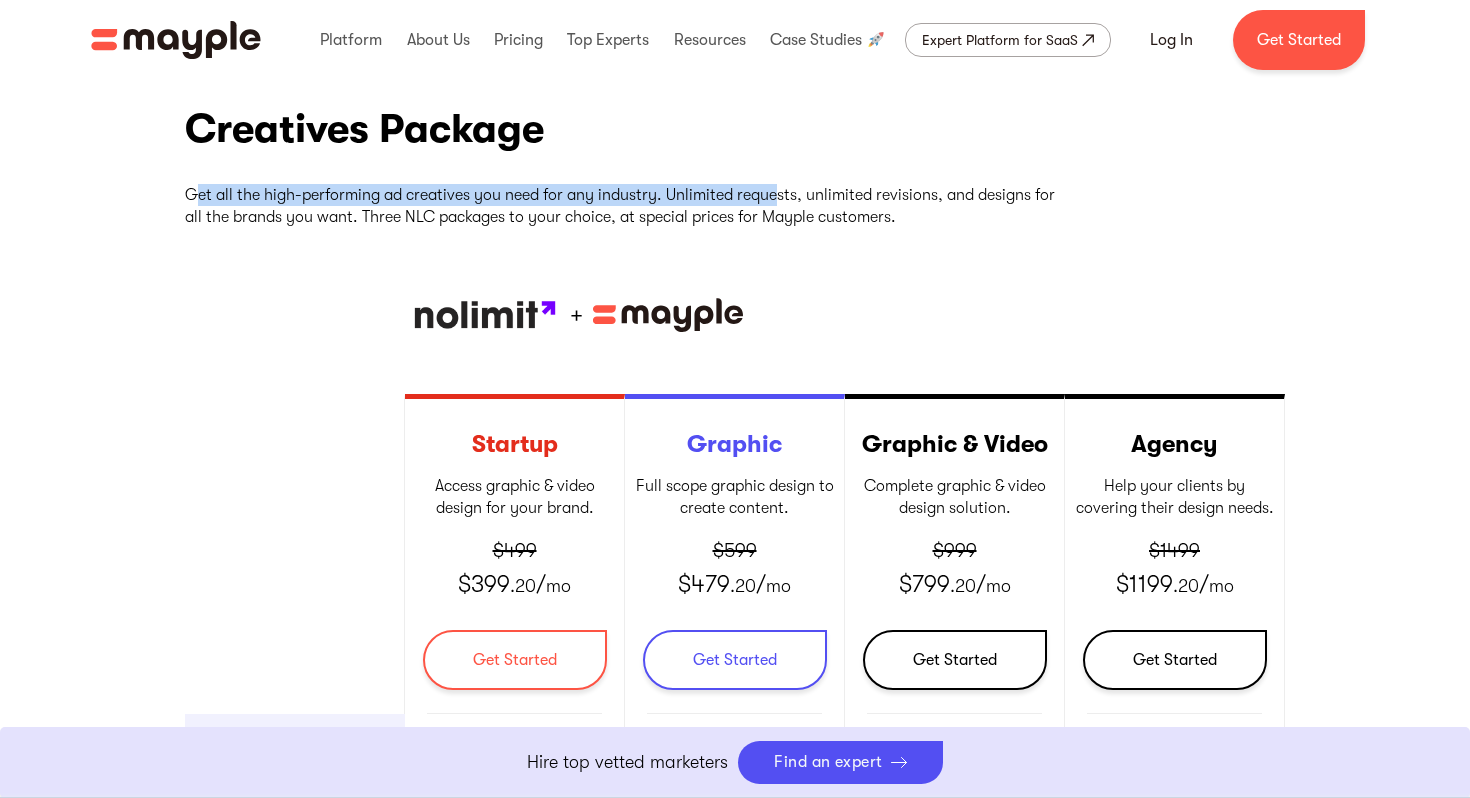 drag, startPoint x: 201, startPoint y: 198, endPoint x: 788, endPoint y: 205, distance: 587.04175 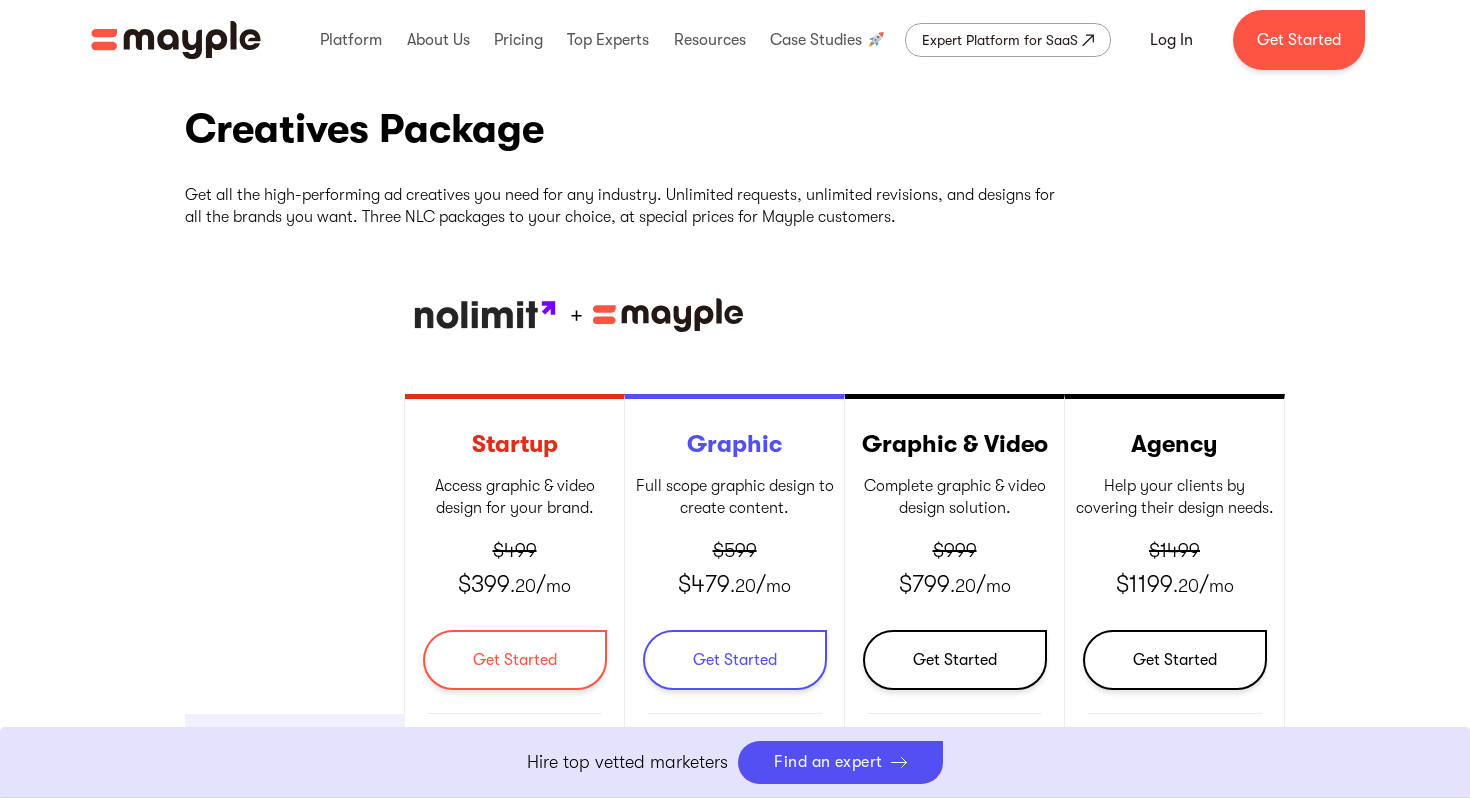 click on "Get all the high-performing ad creatives you need for any industry. Unlimited requests, unlimited revisions, and designs for all the brands you want. Three NLC packages to your choice, at special prices for Mayple customers." at bounding box center [625, 206] 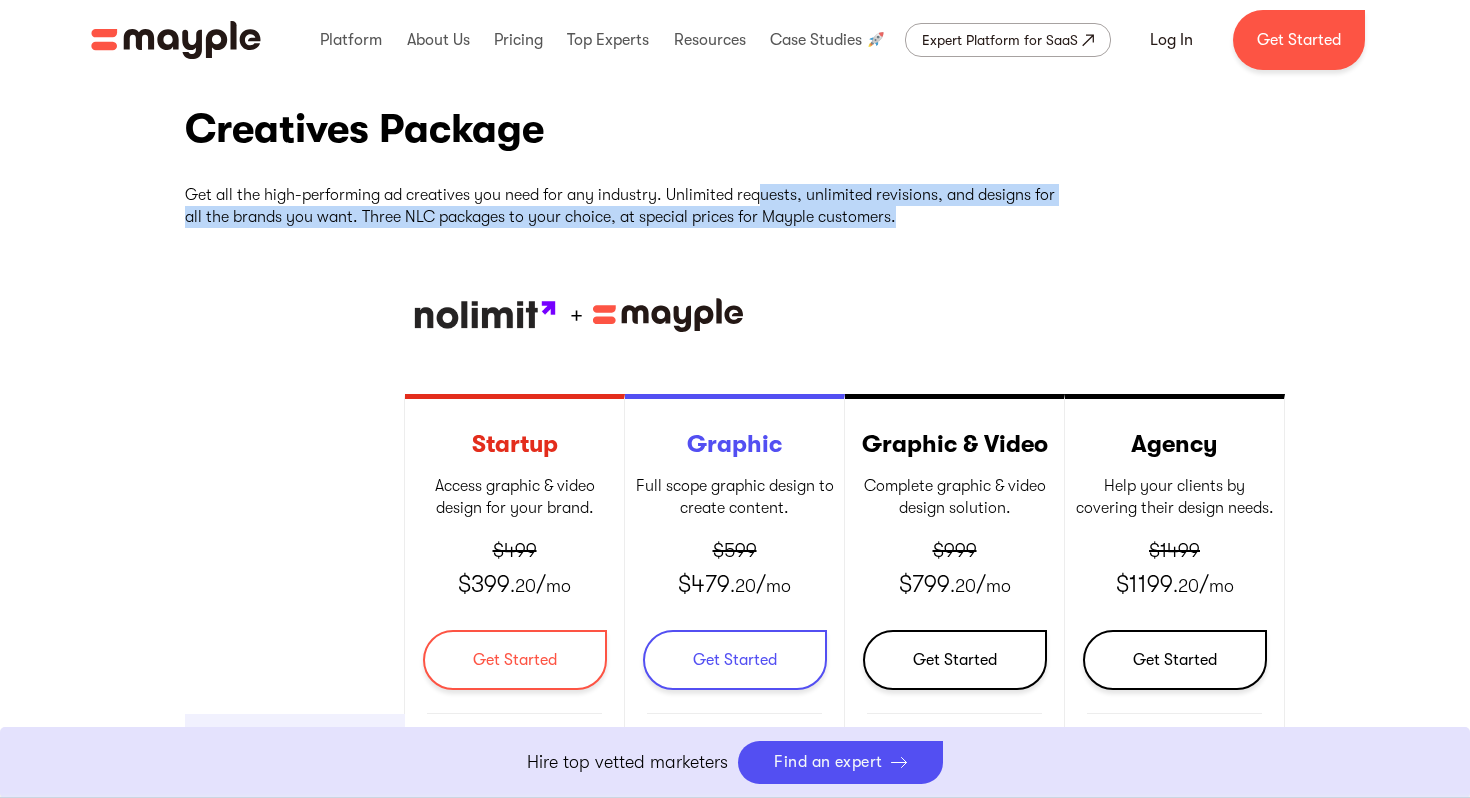 drag, startPoint x: 932, startPoint y: 218, endPoint x: 758, endPoint y: 194, distance: 175.64737 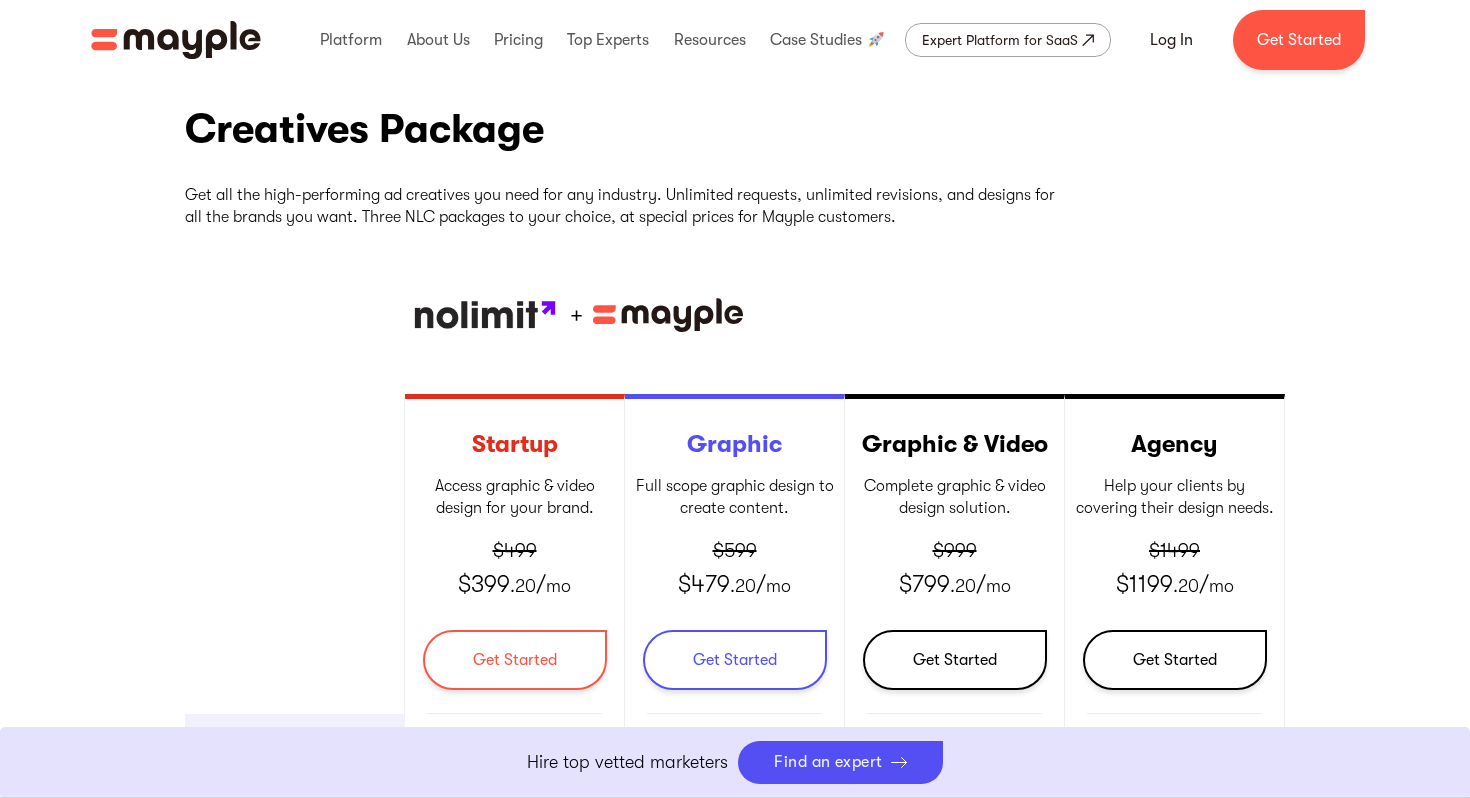 click on "Get all the high-performing ad creatives you need for any industry. Unlimited requests, unlimited revisions, and designs for all the brands you want. Three NLC packages to your choice, at special prices for Mayple customers." at bounding box center (625, 206) 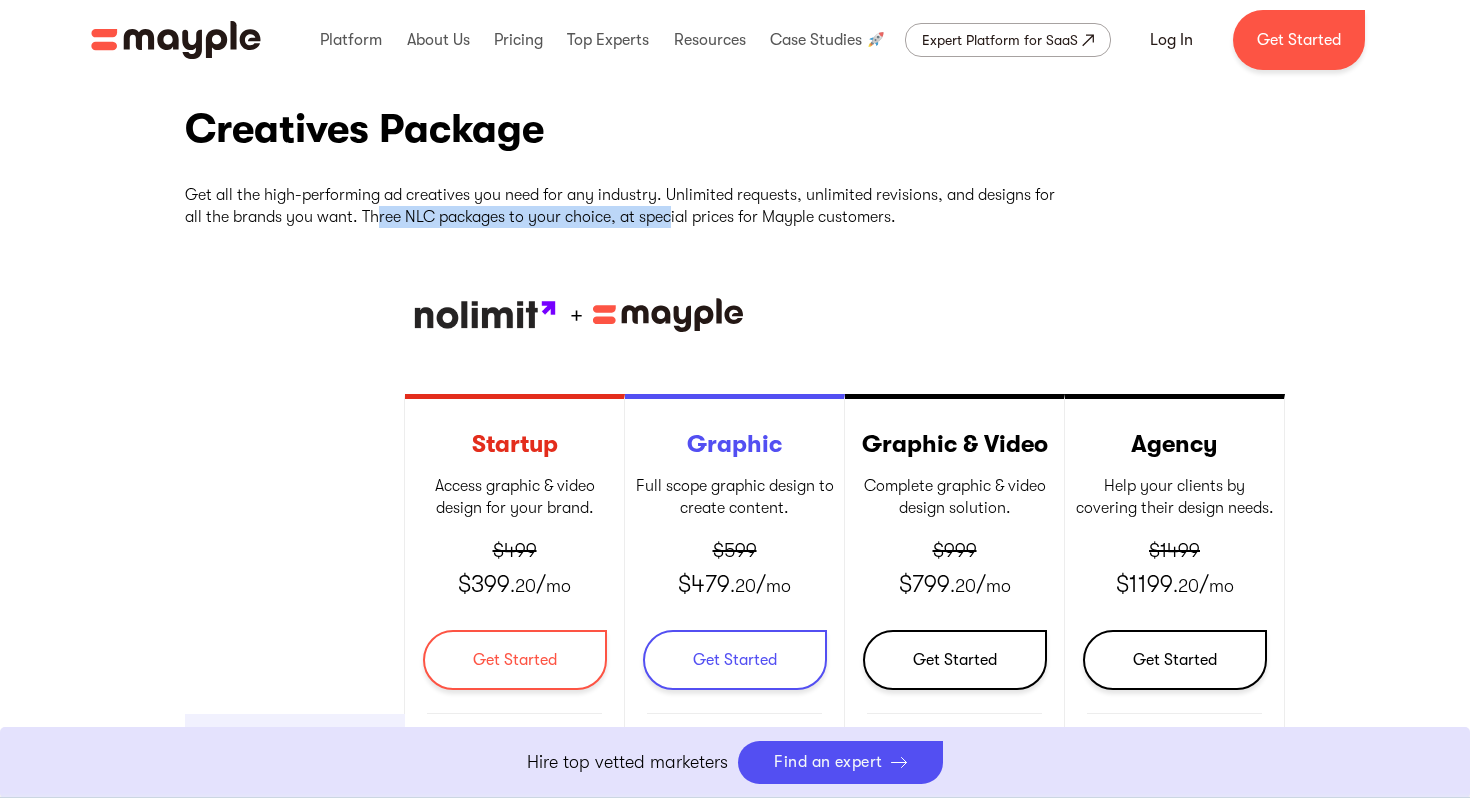 drag, startPoint x: 378, startPoint y: 211, endPoint x: 677, endPoint y: 210, distance: 299.00168 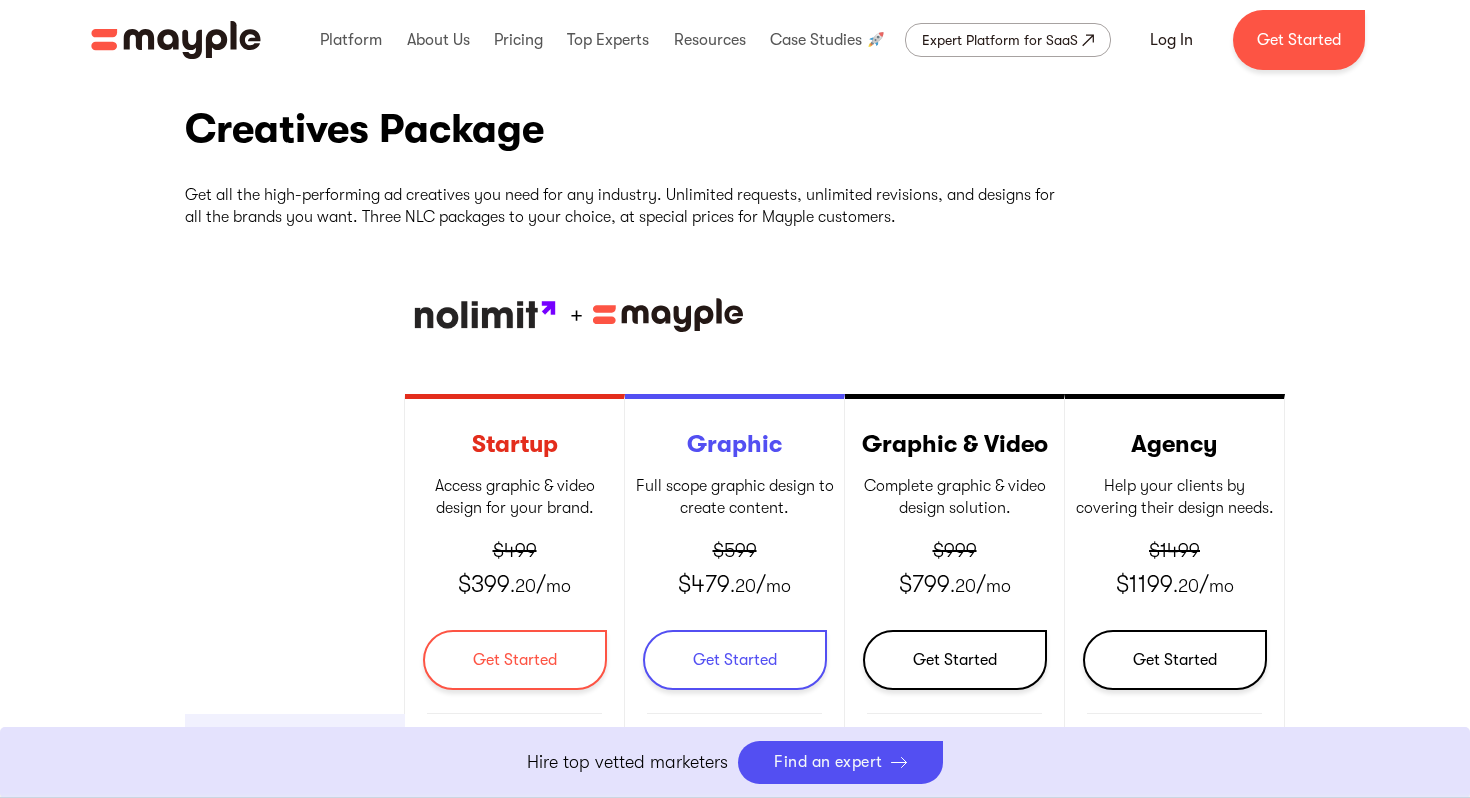 click on "Back to packages Creatives Package Get all the high-performing ad creatives you need for any industry. Unlimited requests, unlimited revisions, and designs for all the brands you want. Three NLC packages to your choice, at special prices for Mayple customers. + Quantity An in-depth optimization of your URL structure, site map, and keyword URL mapping Number of active requests A technical SEO audit looking at the title tags, meta descriptions, image alt tags, link analysis & redirects, Google Analytics & Webmaster tools setup, robots.txt and xml sitemap analysis Timing An in-depth analysis of your competitors, their sites and the keywords they are targeting Graphic Custom creative graphics on-demand $449 $370/ mo Get Started Unlimited Graphics 2 Active Requests 1-3 Day Turnaround Quantity An in-depth optimization of your URL structure, site map, and keyword URL mapping Number of active requests Timing An in-depth analysis of your competitors, their sites and the keywords they are targeting Video $549 $469/ mo" at bounding box center (735, 525) 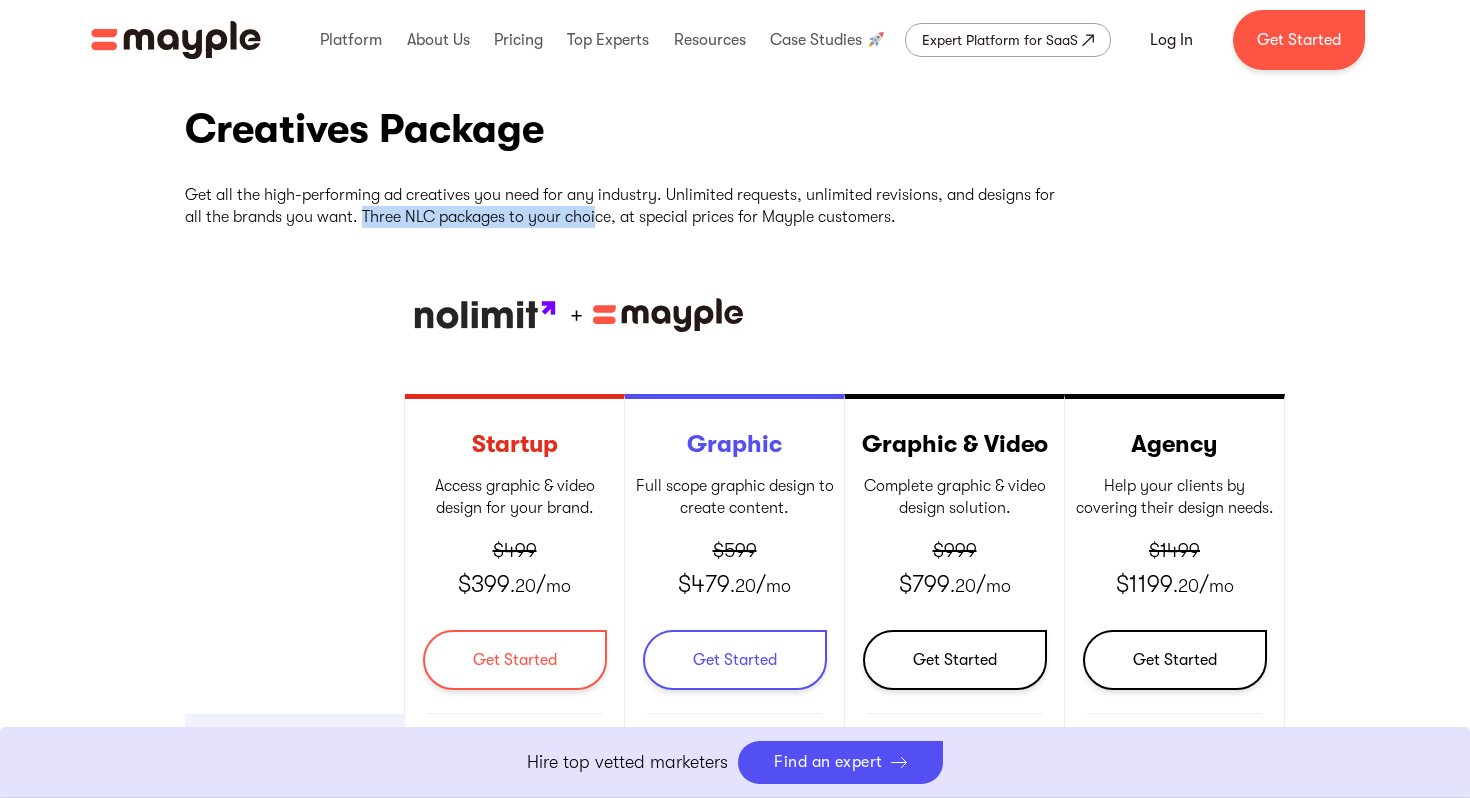 drag, startPoint x: 361, startPoint y: 222, endPoint x: 603, endPoint y: 221, distance: 242.00206 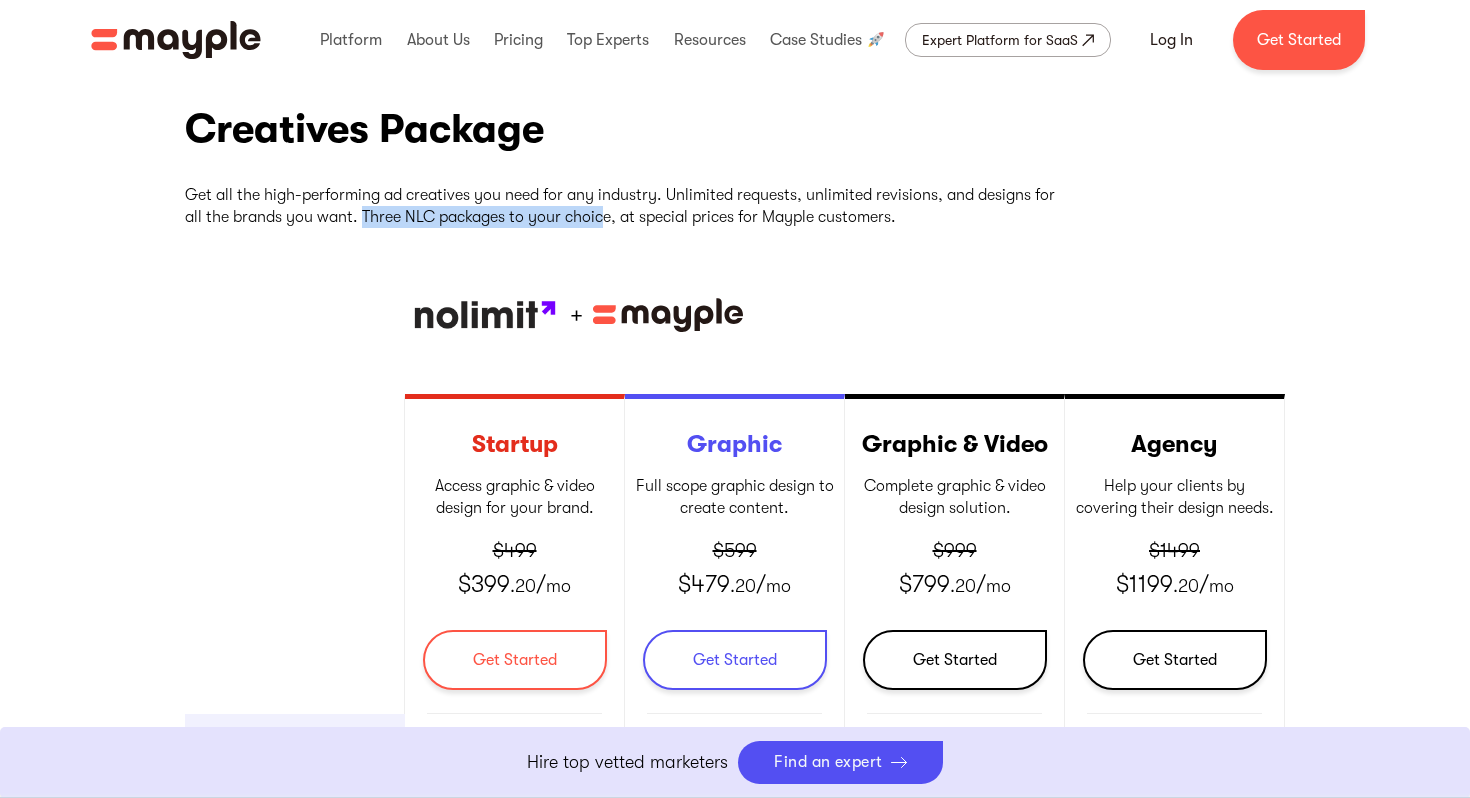 click on "Get all the high-performing ad creatives you need for any industry. Unlimited requests, unlimited revisions, and designs for all the brands you want. Three NLC packages to your choice, at special prices for Mayple customers." at bounding box center [625, 206] 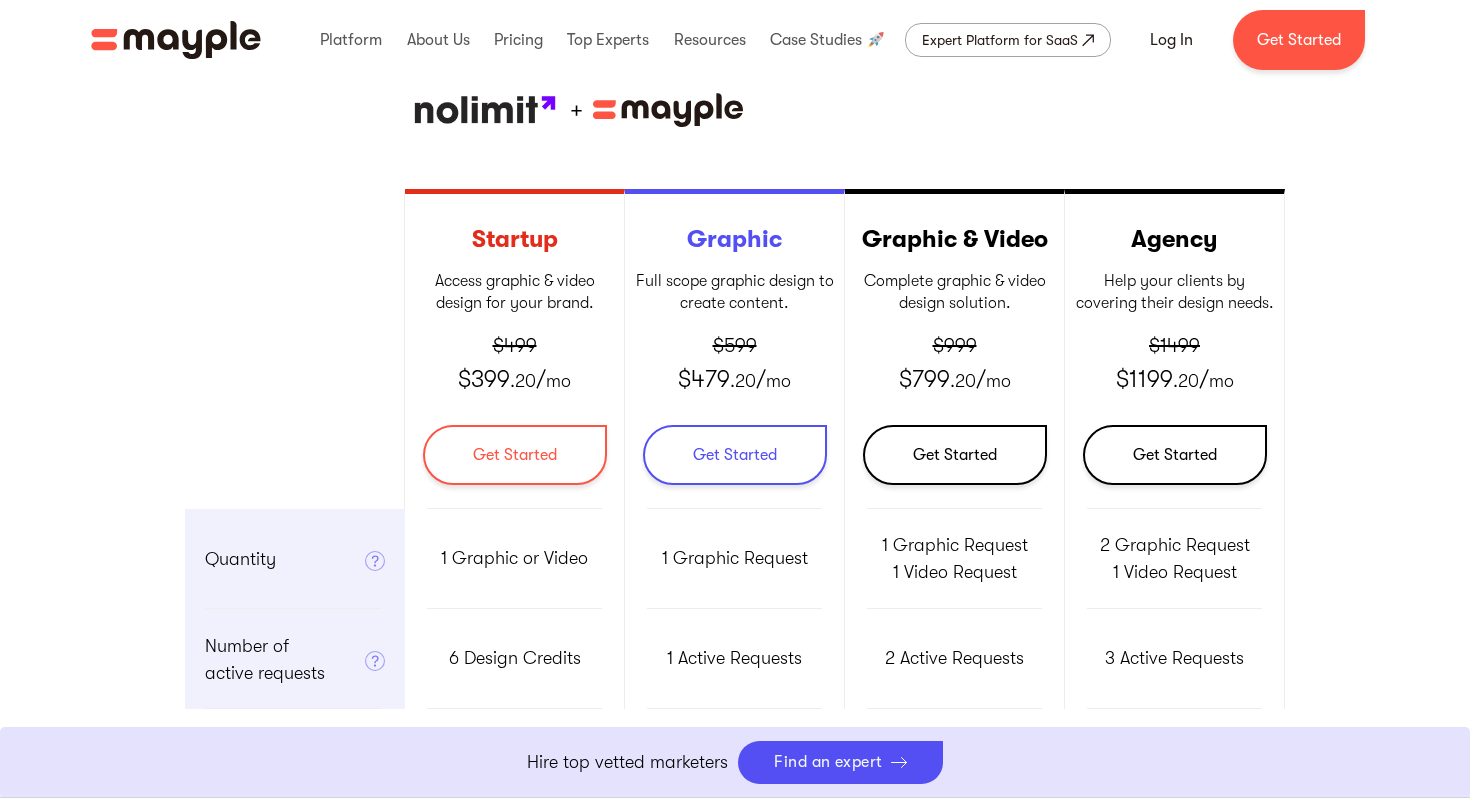 scroll, scrollTop: 686, scrollLeft: 0, axis: vertical 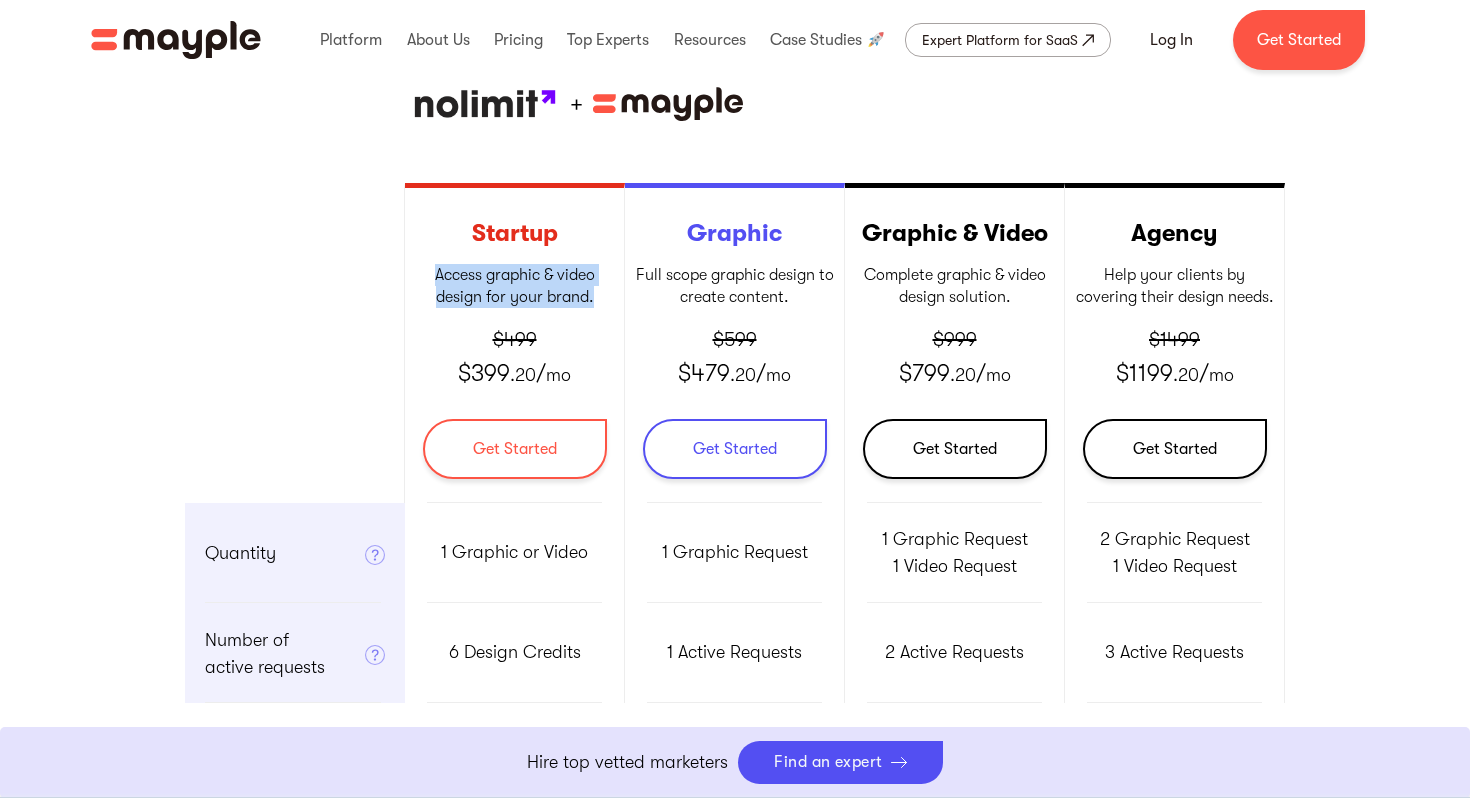 drag, startPoint x: 433, startPoint y: 271, endPoint x: 597, endPoint y: 298, distance: 166.2077 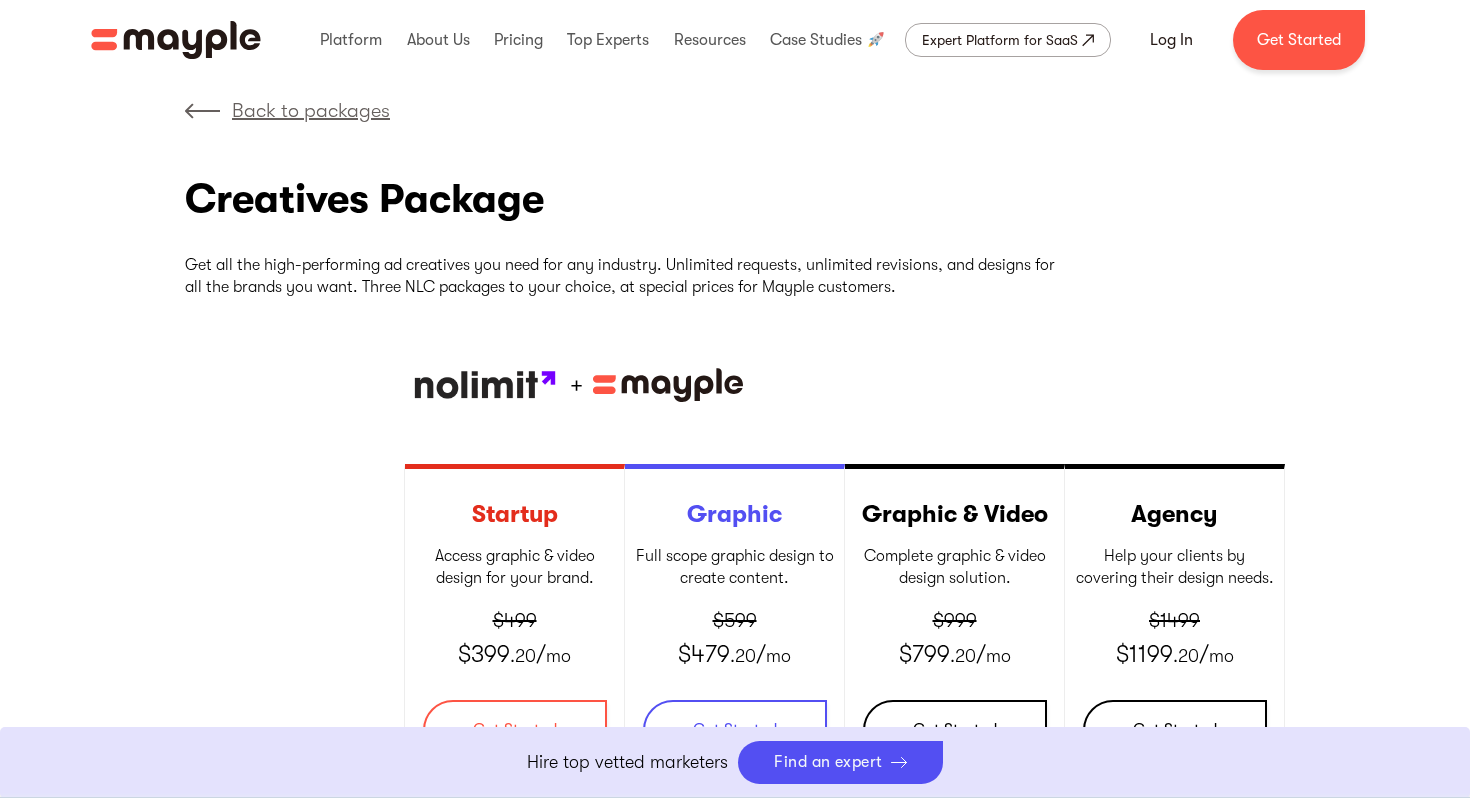 scroll, scrollTop: 388, scrollLeft: 0, axis: vertical 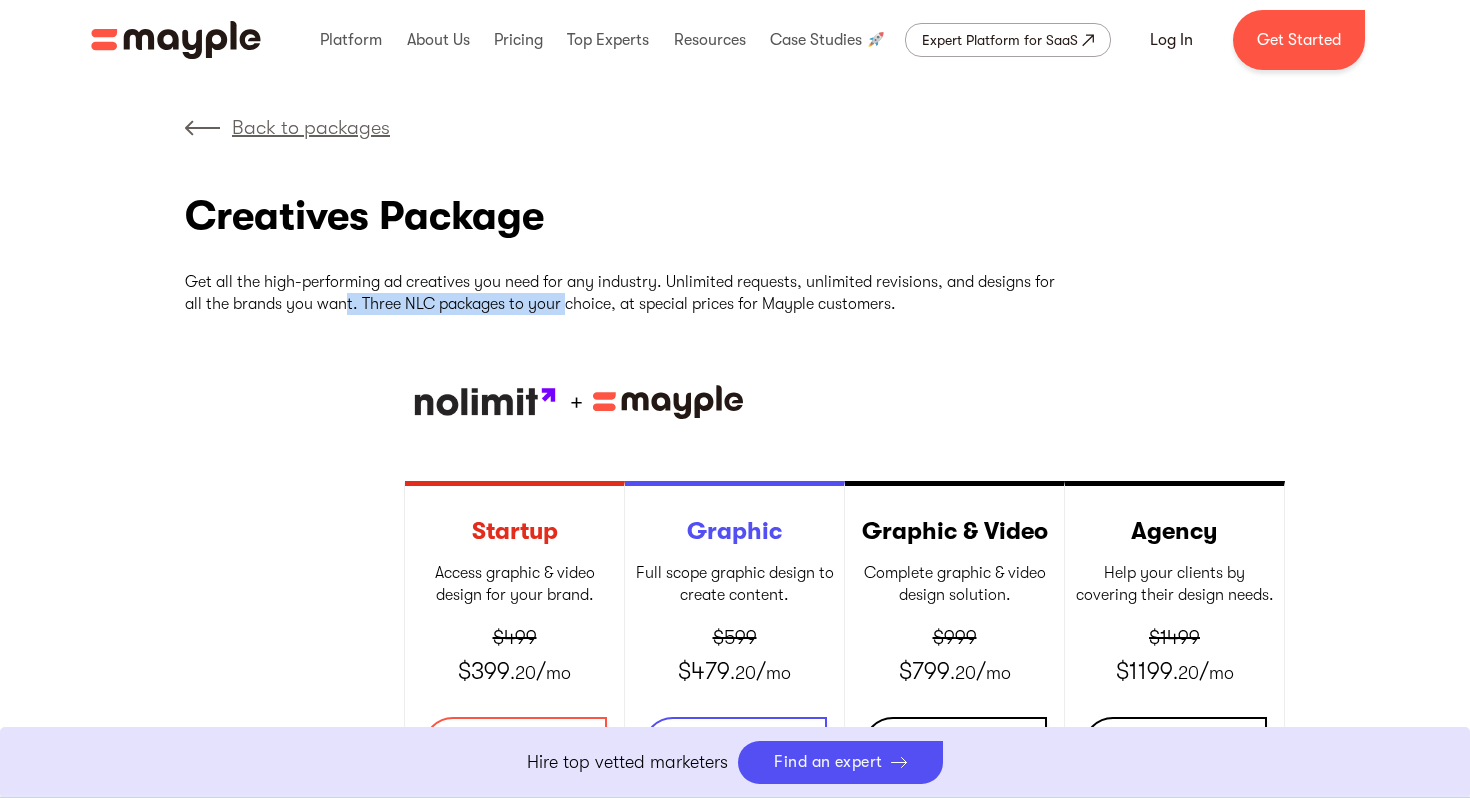 drag, startPoint x: 346, startPoint y: 294, endPoint x: 566, endPoint y: 305, distance: 220.27483 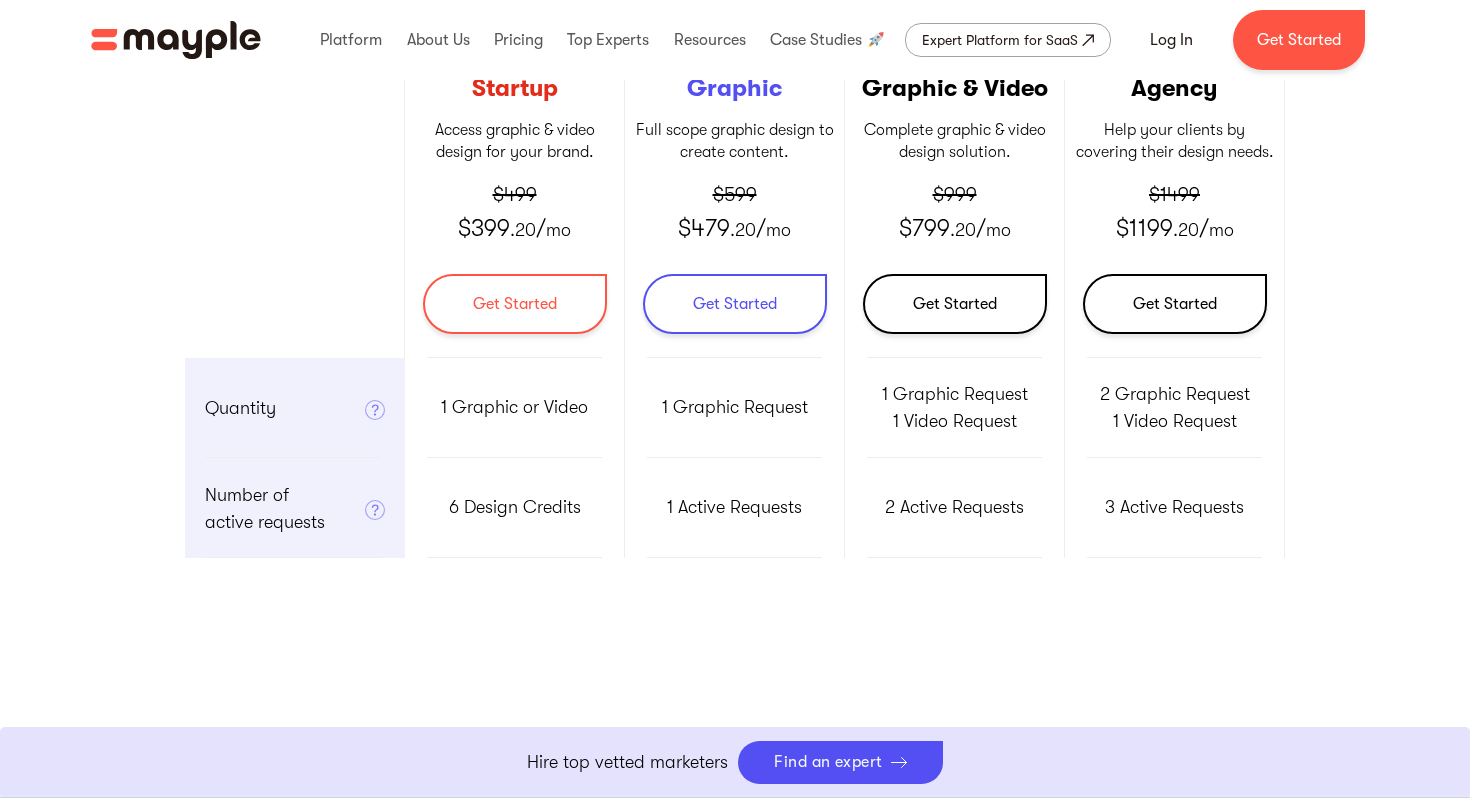 scroll, scrollTop: 833, scrollLeft: 0, axis: vertical 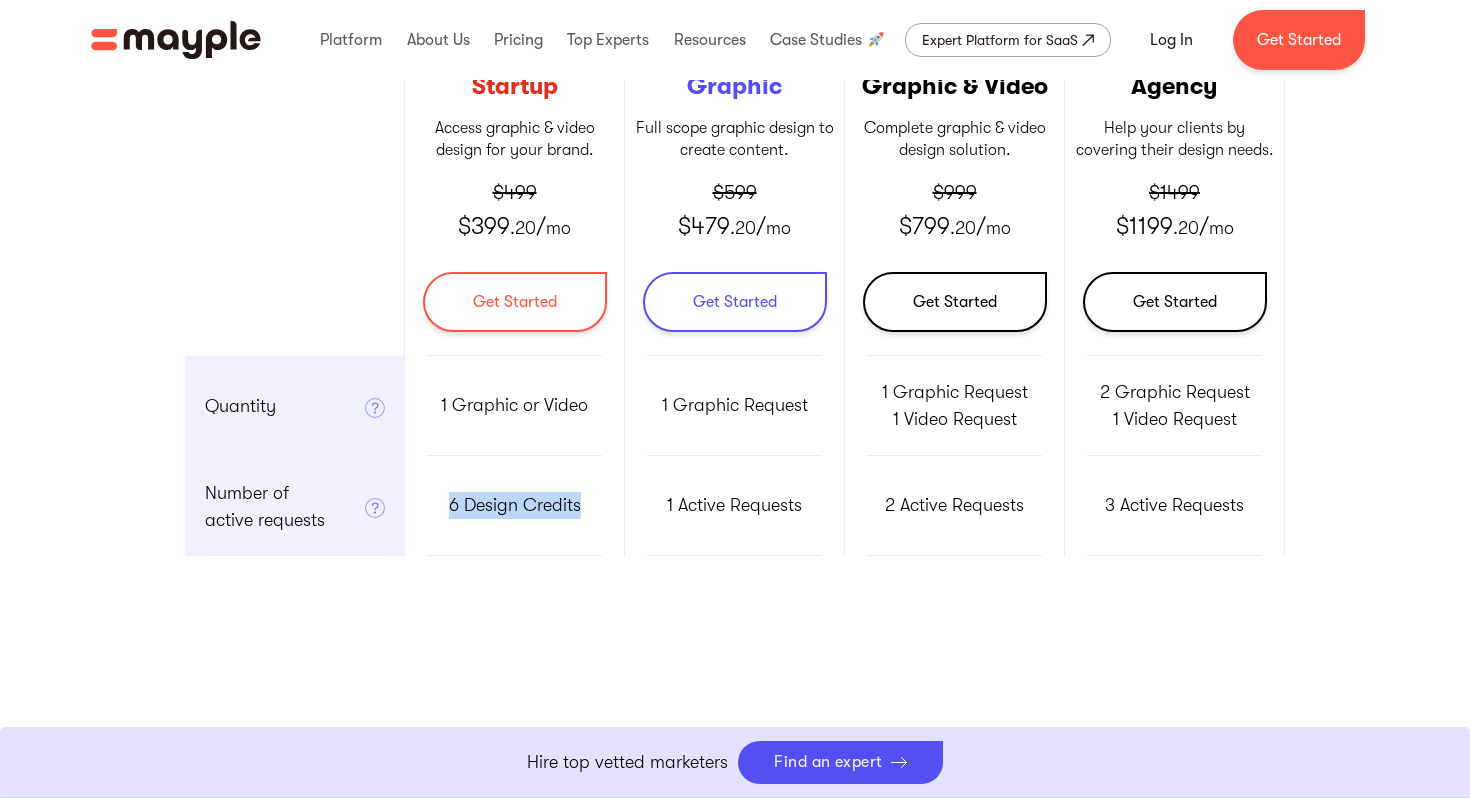 drag, startPoint x: 443, startPoint y: 502, endPoint x: 588, endPoint y: 502, distance: 145 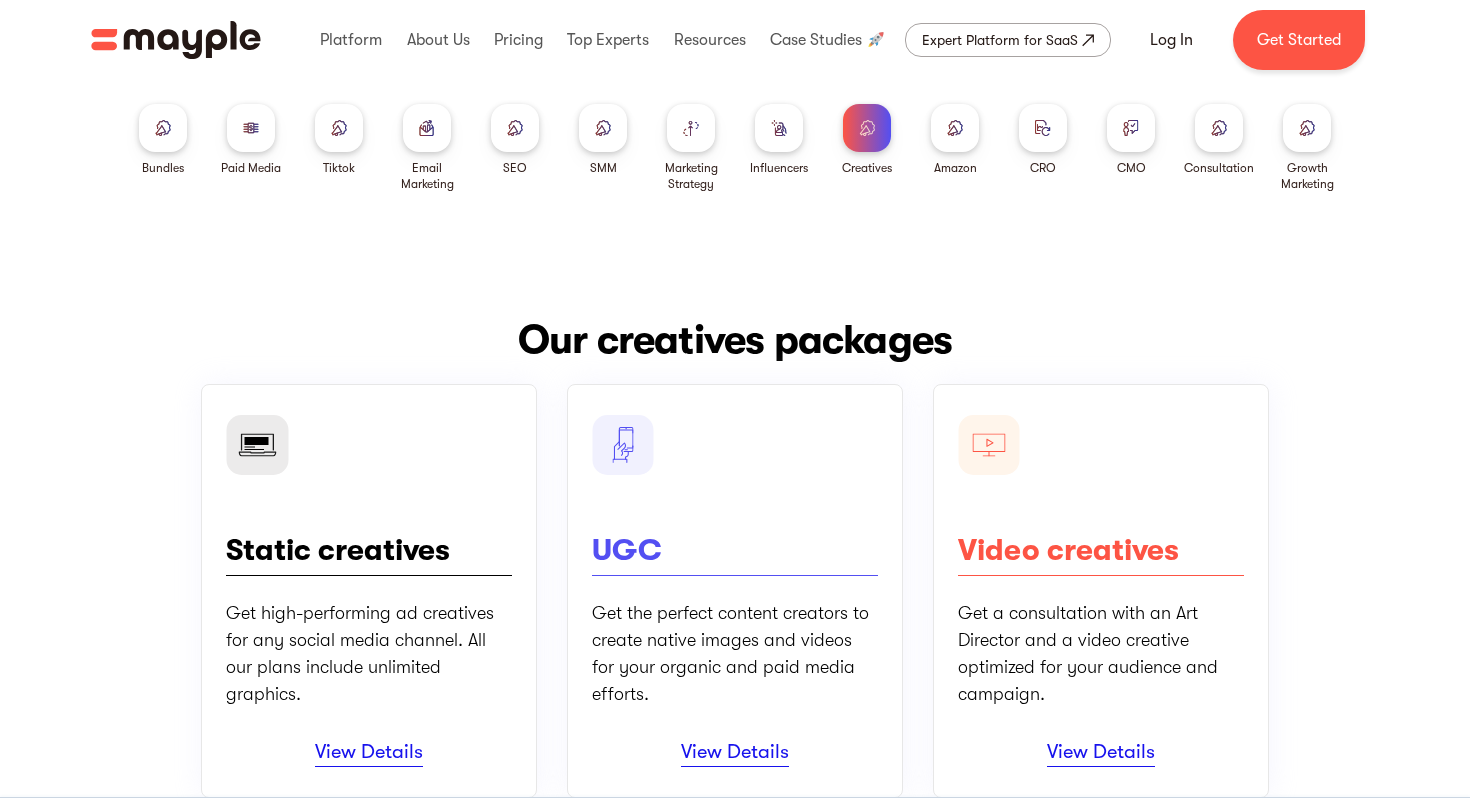 scroll, scrollTop: 72, scrollLeft: 0, axis: vertical 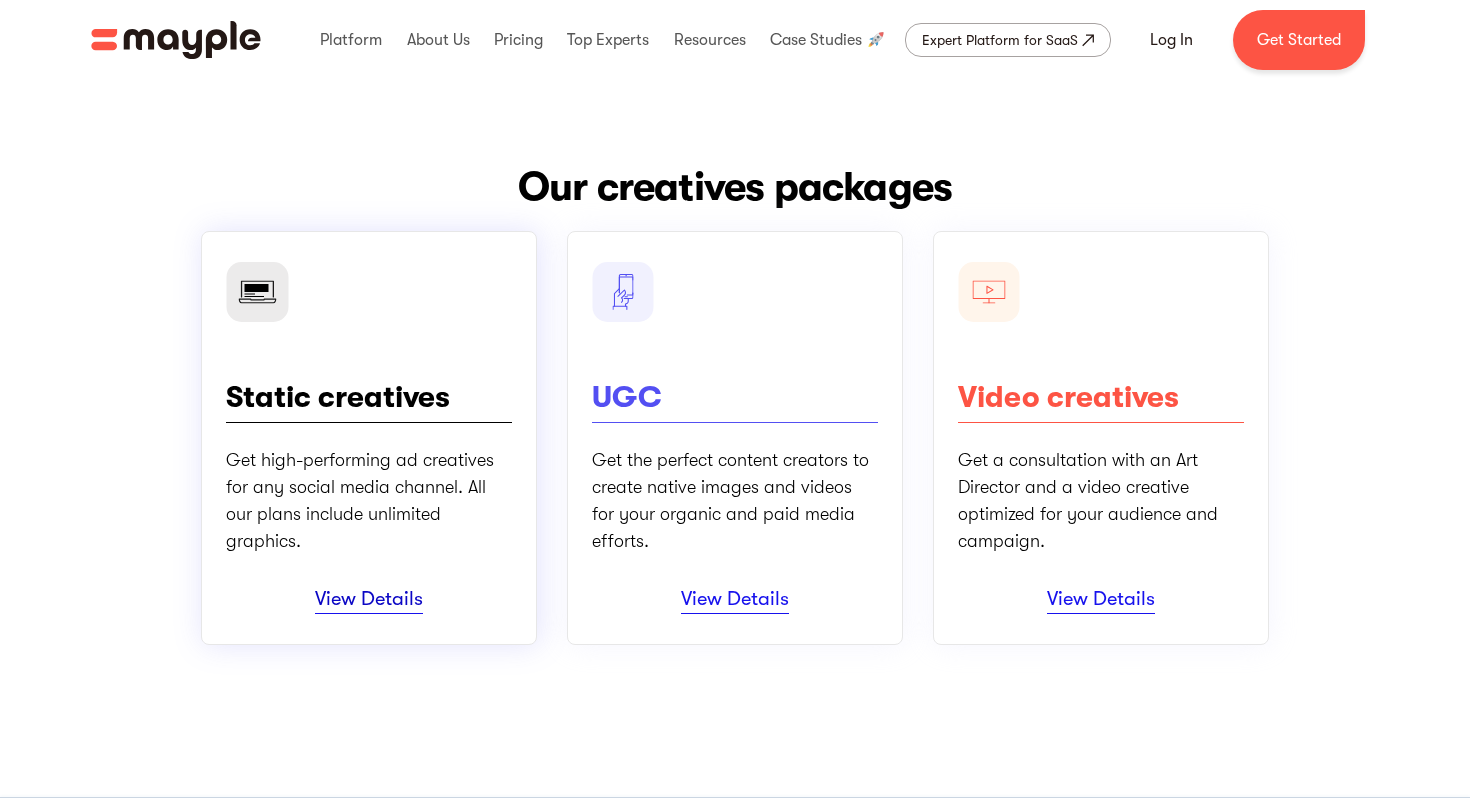 click on "View Details" at bounding box center [369, 600] 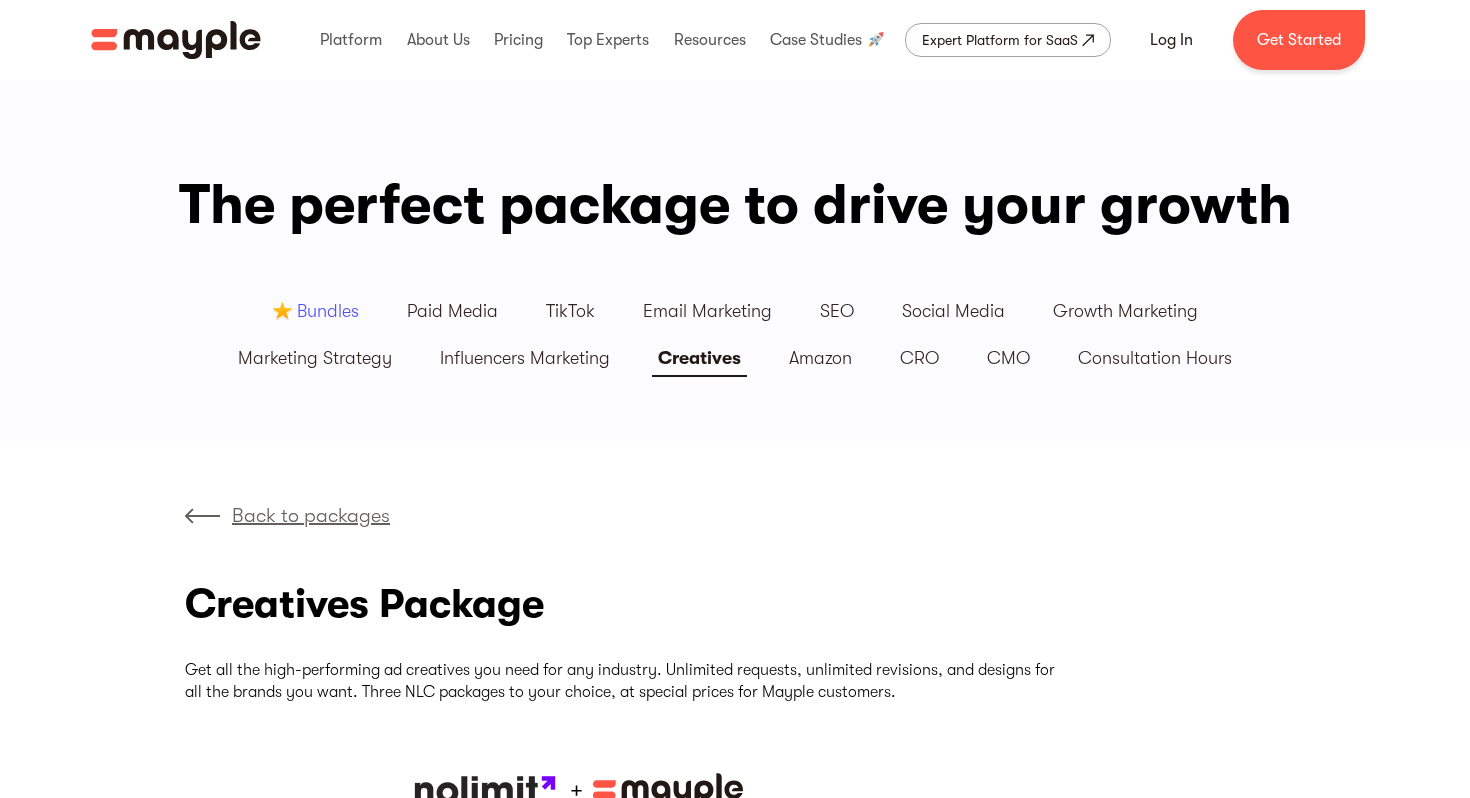 scroll, scrollTop: 0, scrollLeft: 0, axis: both 